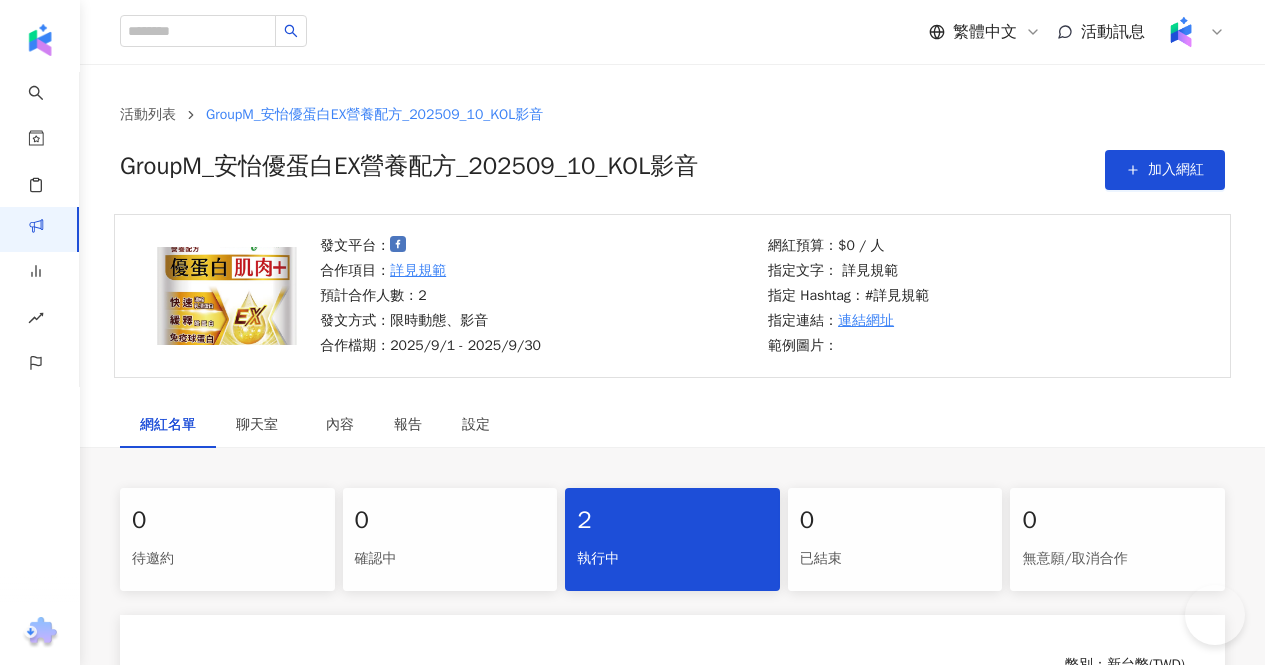 scroll, scrollTop: 286, scrollLeft: 0, axis: vertical 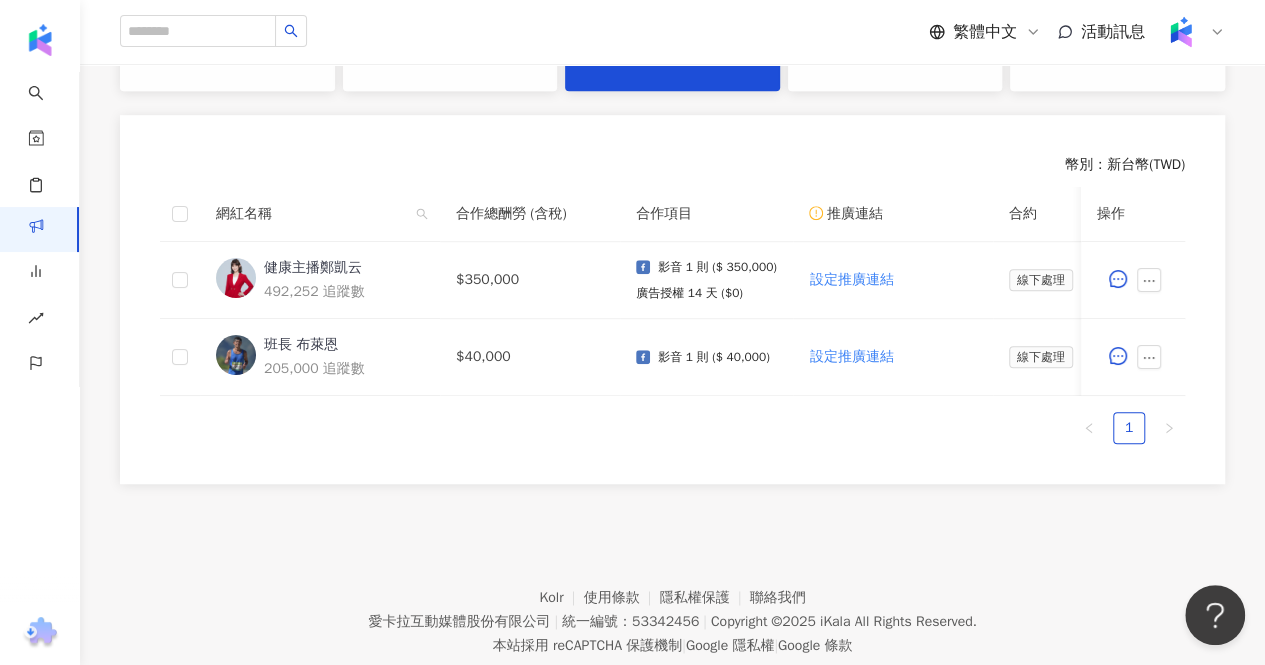 drag, startPoint x: 646, startPoint y: 409, endPoint x: 672, endPoint y: 405, distance: 26.305893 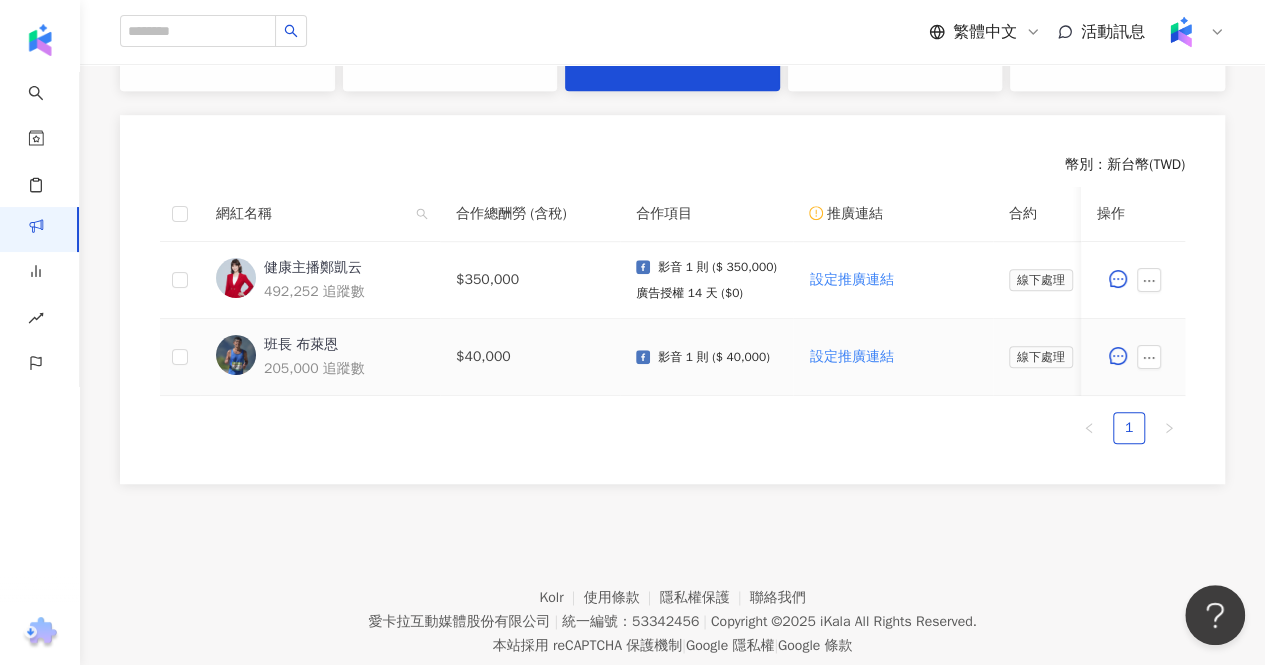 click on "影音 1 則 ($ 40,000)" at bounding box center [706, 357] 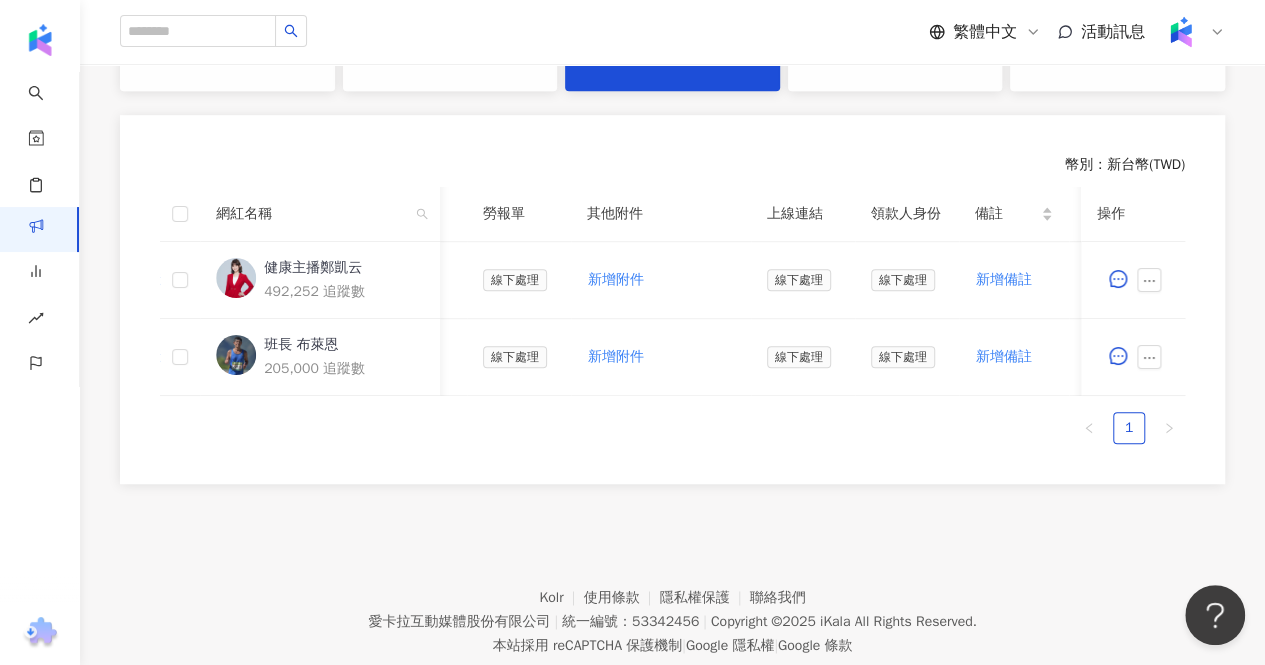 scroll, scrollTop: 0, scrollLeft: 583, axis: horizontal 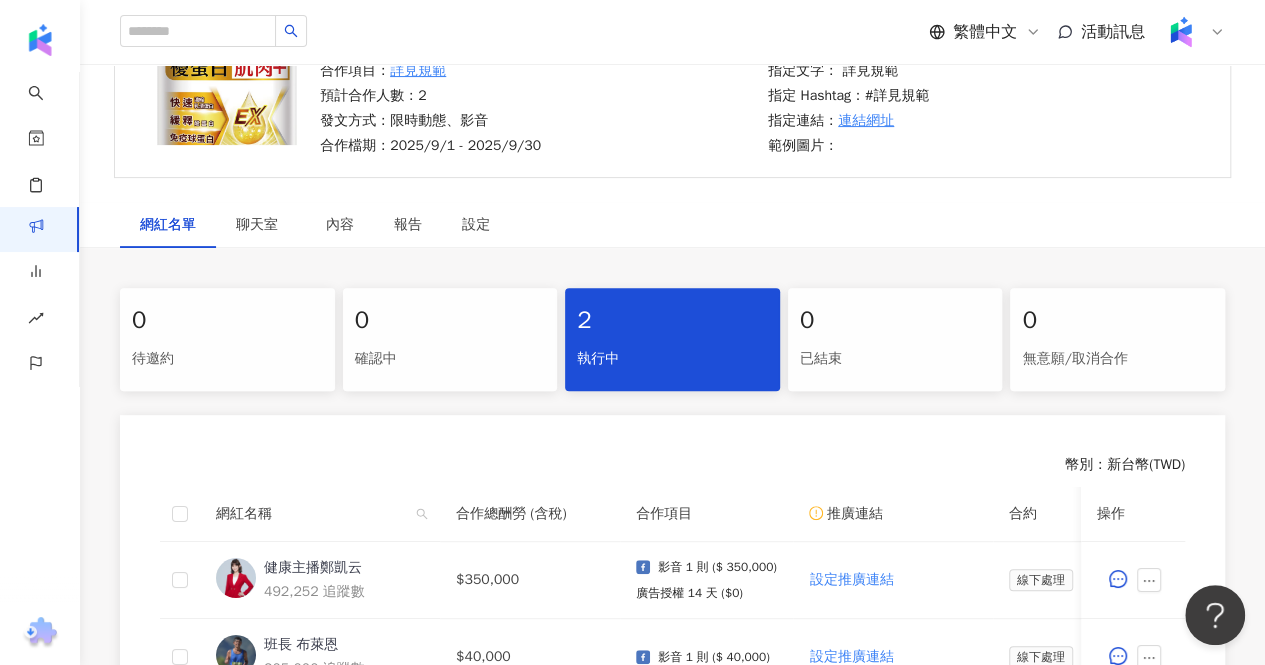 click at bounding box center (180, 514) 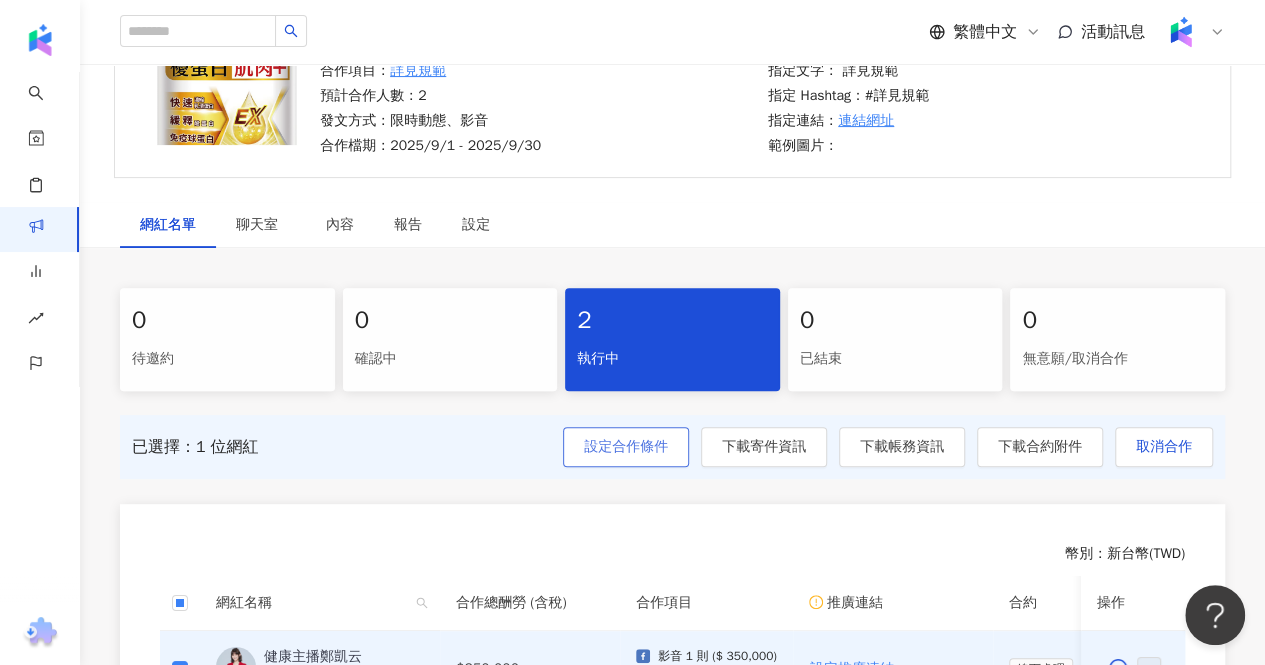click on "設定合作條件" at bounding box center [626, 447] 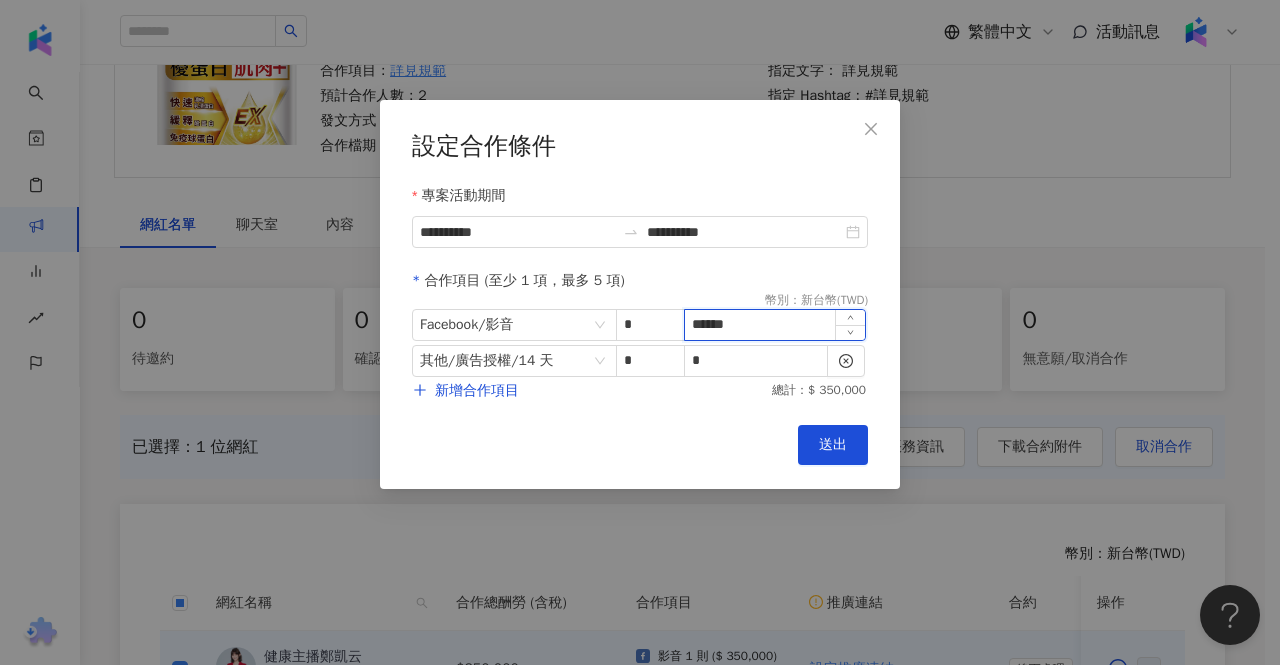 drag, startPoint x: 784, startPoint y: 328, endPoint x: 686, endPoint y: 313, distance: 99.14131 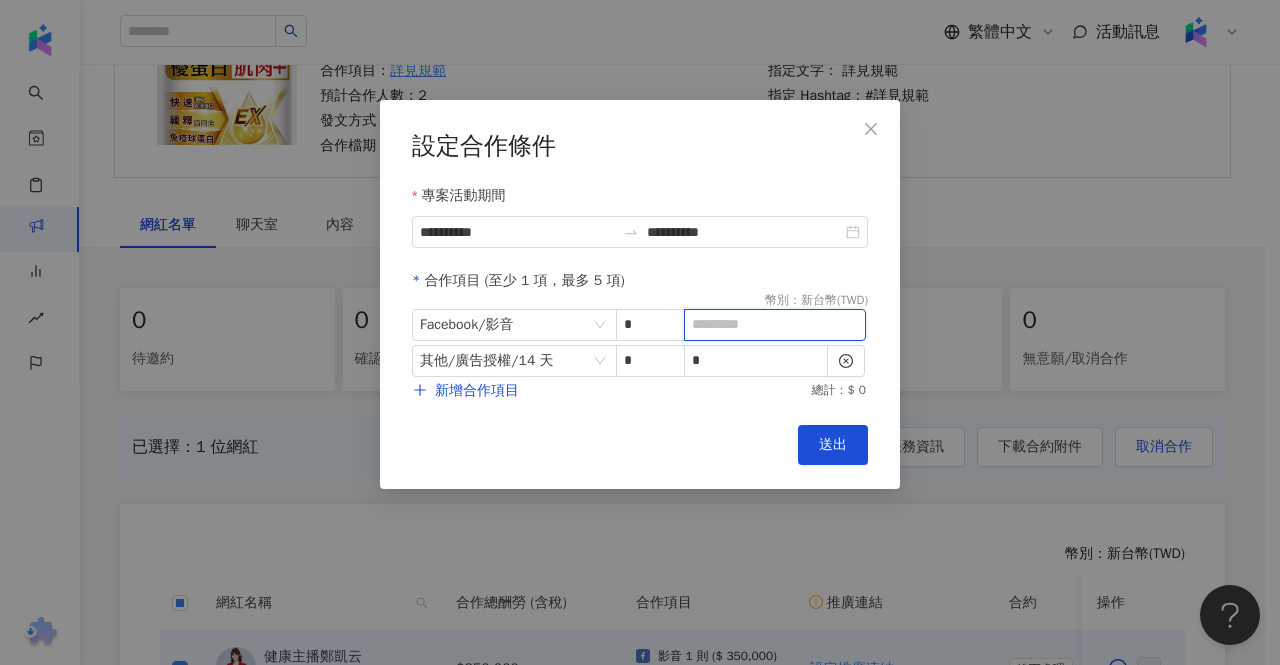 type on "*" 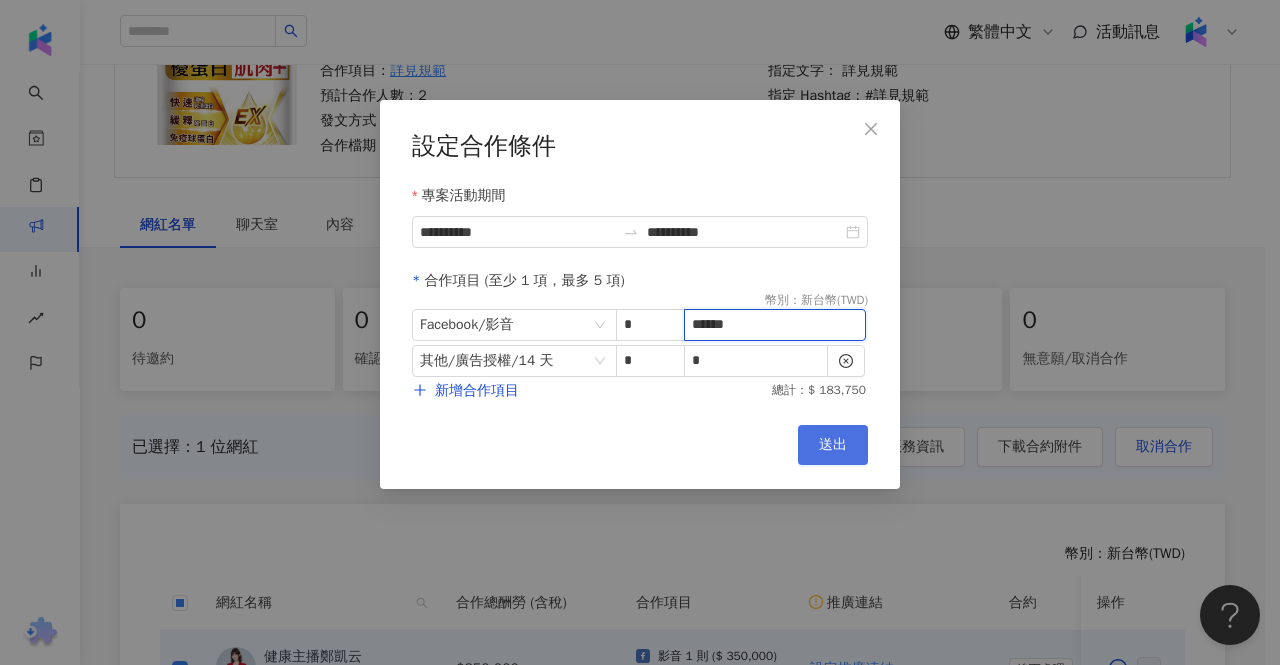 type on "******" 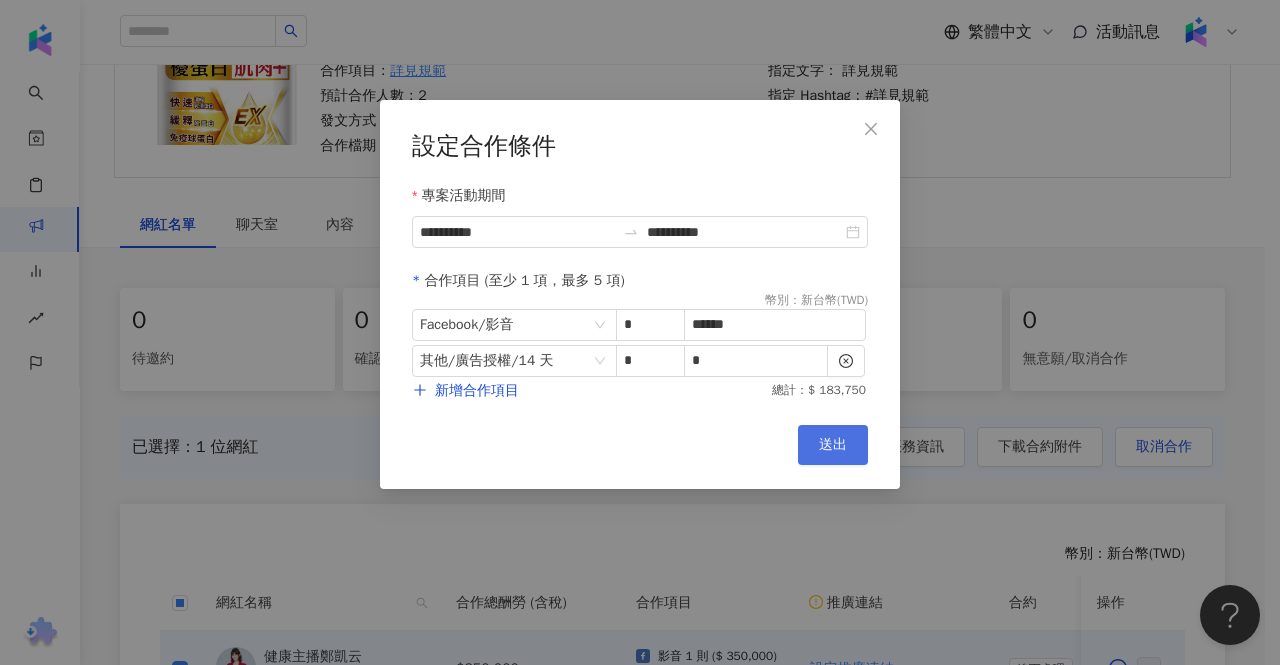 click on "送出" at bounding box center [833, 445] 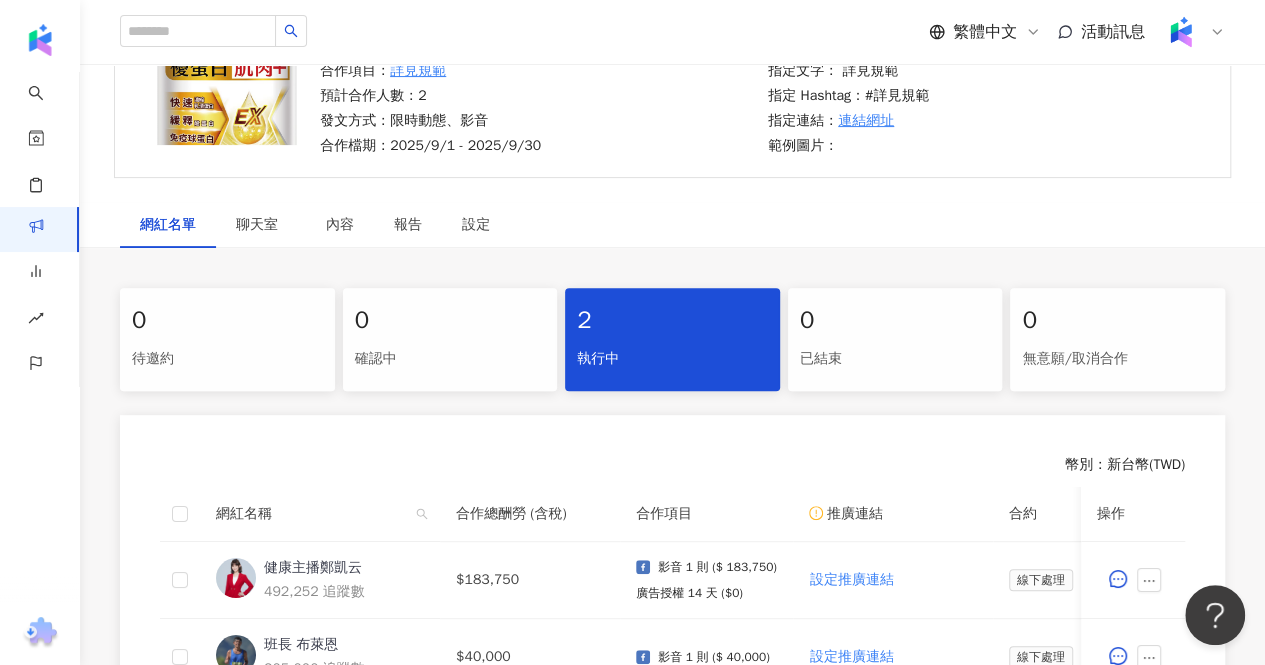scroll, scrollTop: 566, scrollLeft: 0, axis: vertical 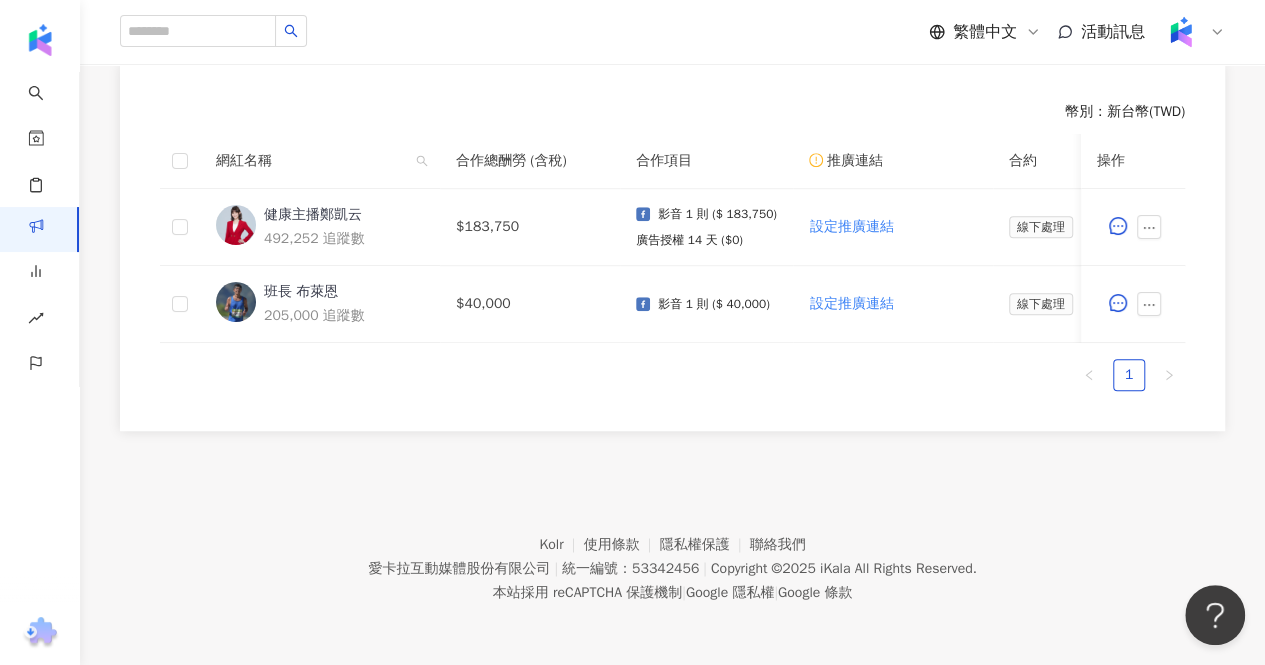 click on "網紅名稱 合作總酬勞 (含稅) 合作項目 推廣連結 合約 勞報單 其他附件 上線連結 領款人身份 備註 付款狀態 操作                           健康主播鄭凱云 492,252 追蹤數 $183,750 影音 1 則 ($ 183,750) 廣告授權 14 天 ($0) 設定推廣連結 線下處理 線下處理 新增附件 線下處理 線下處理 新增備註 待處理 班長 布萊恩 205,000 追蹤數 $40,000 影音 1 則 ($ 40,000) 設定推廣連結 線下處理 線下處理 新增附件 線下處理 線下處理 新增備註 待處理 1" at bounding box center [672, 262] 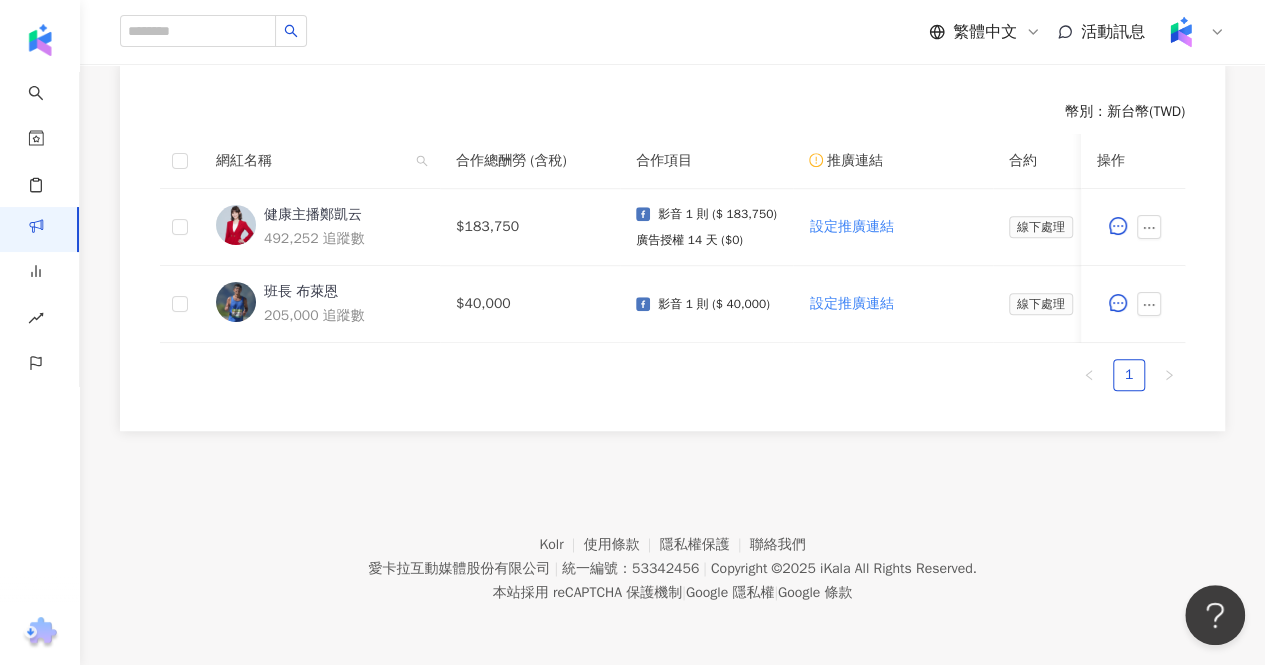 scroll, scrollTop: 0, scrollLeft: 0, axis: both 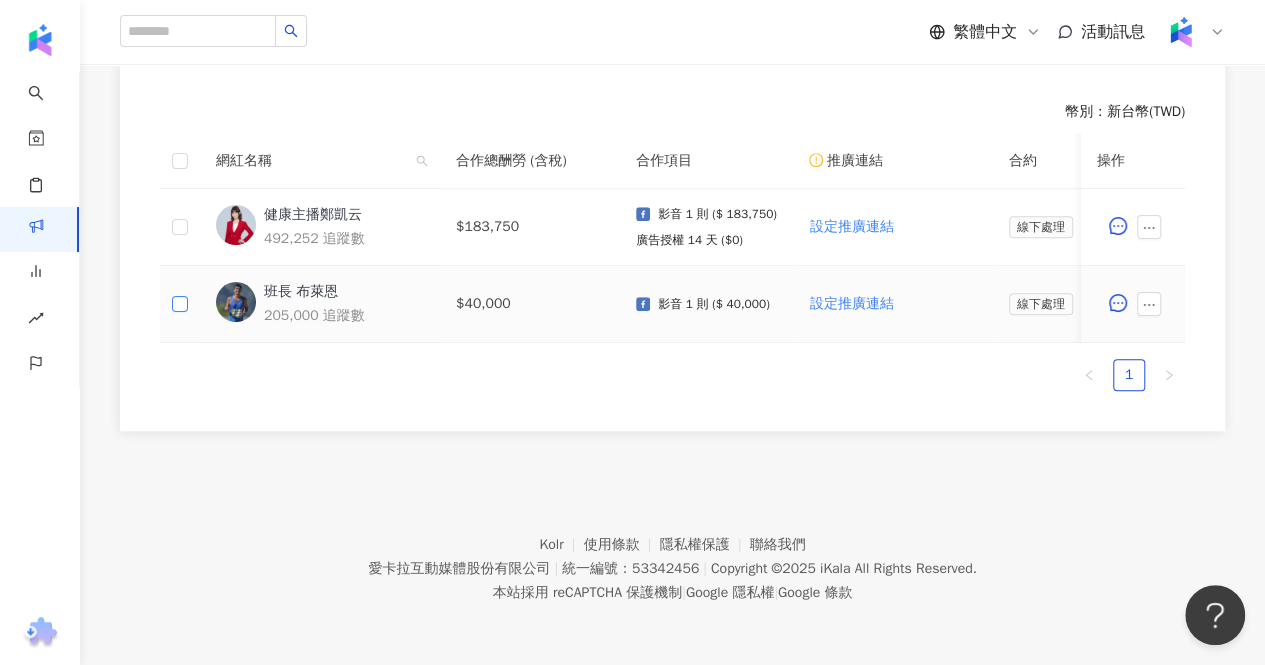click at bounding box center (180, 304) 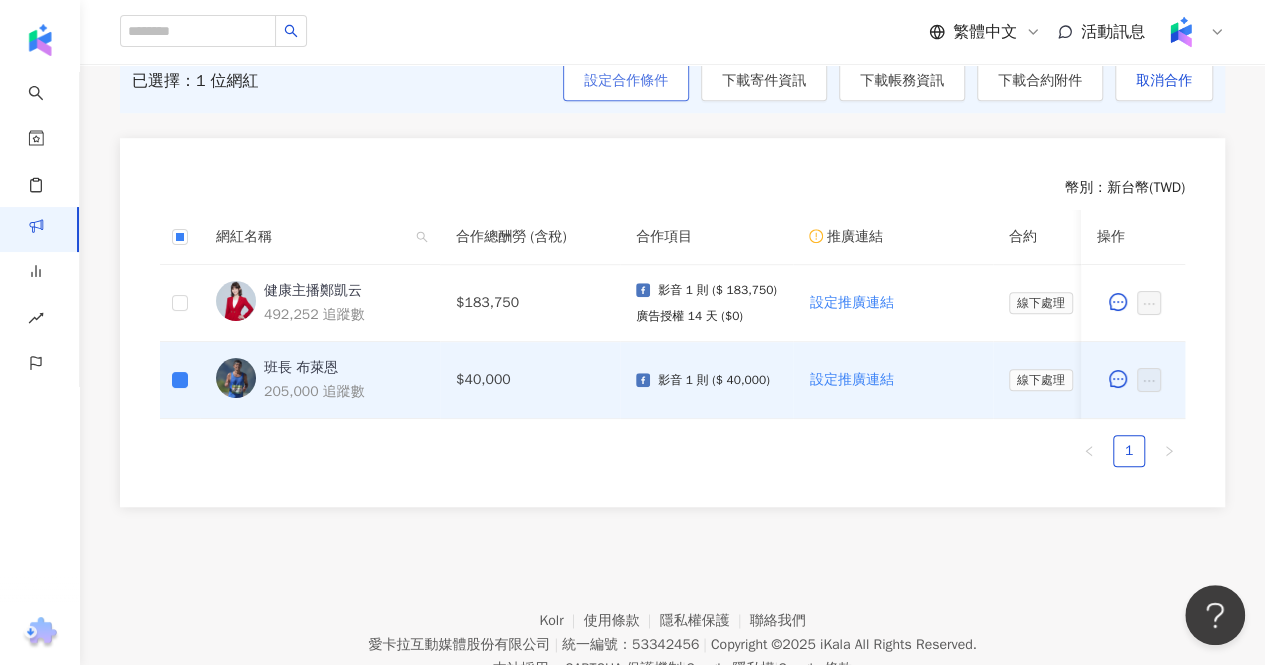 click on "設定合作條件" at bounding box center (626, 81) 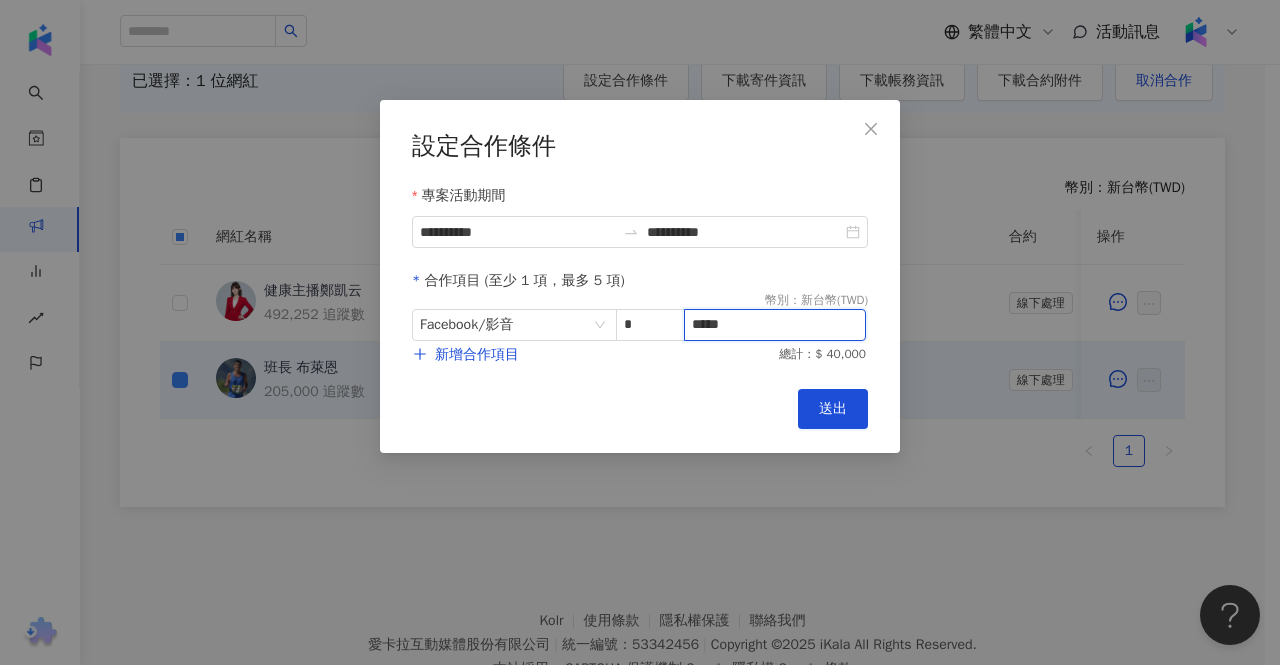 drag, startPoint x: 746, startPoint y: 327, endPoint x: 596, endPoint y: 305, distance: 151.60475 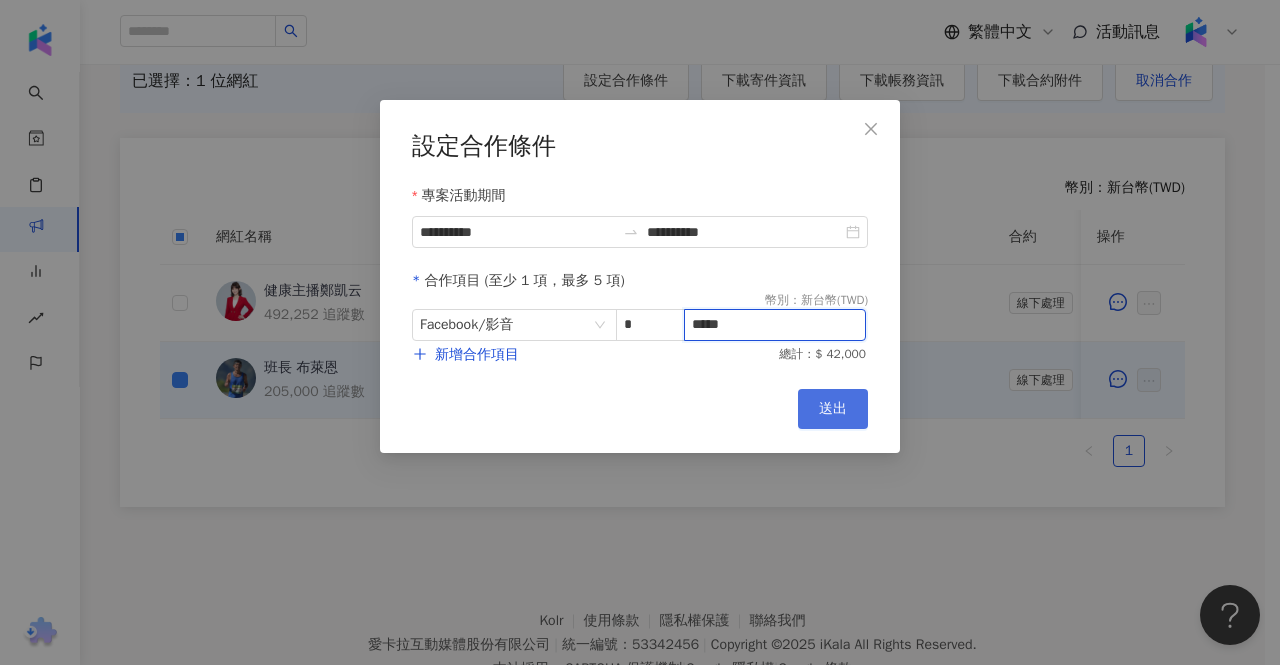 type on "*****" 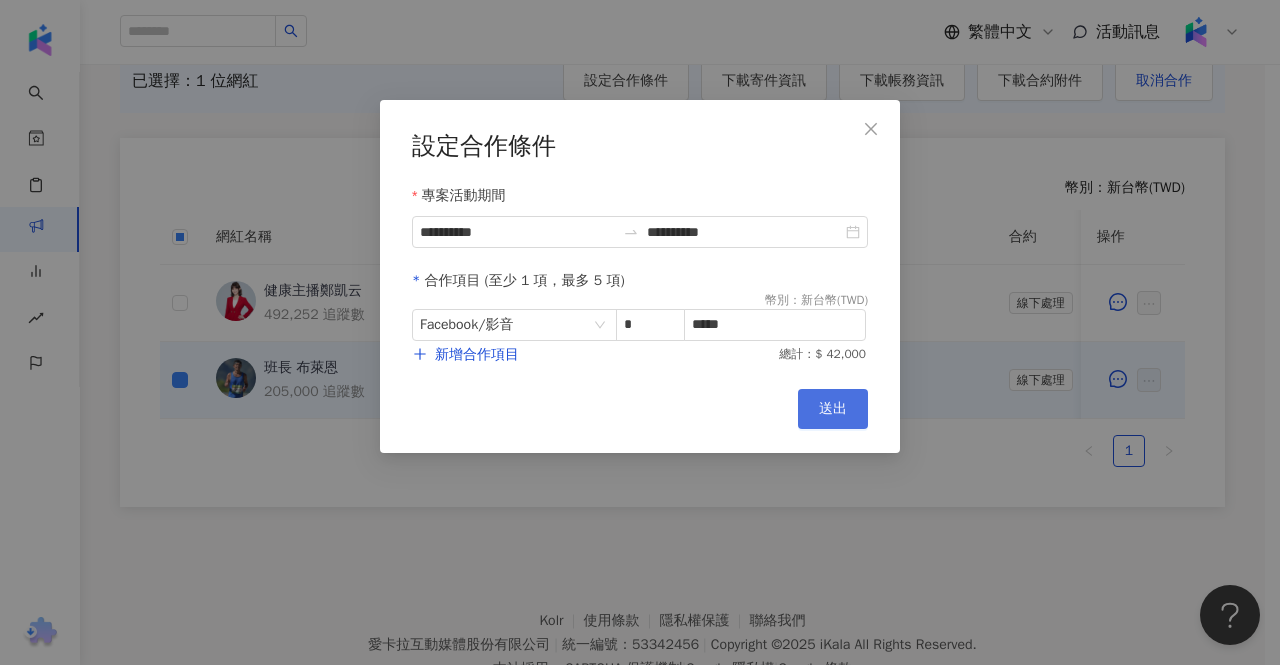 click on "送出" at bounding box center [833, 409] 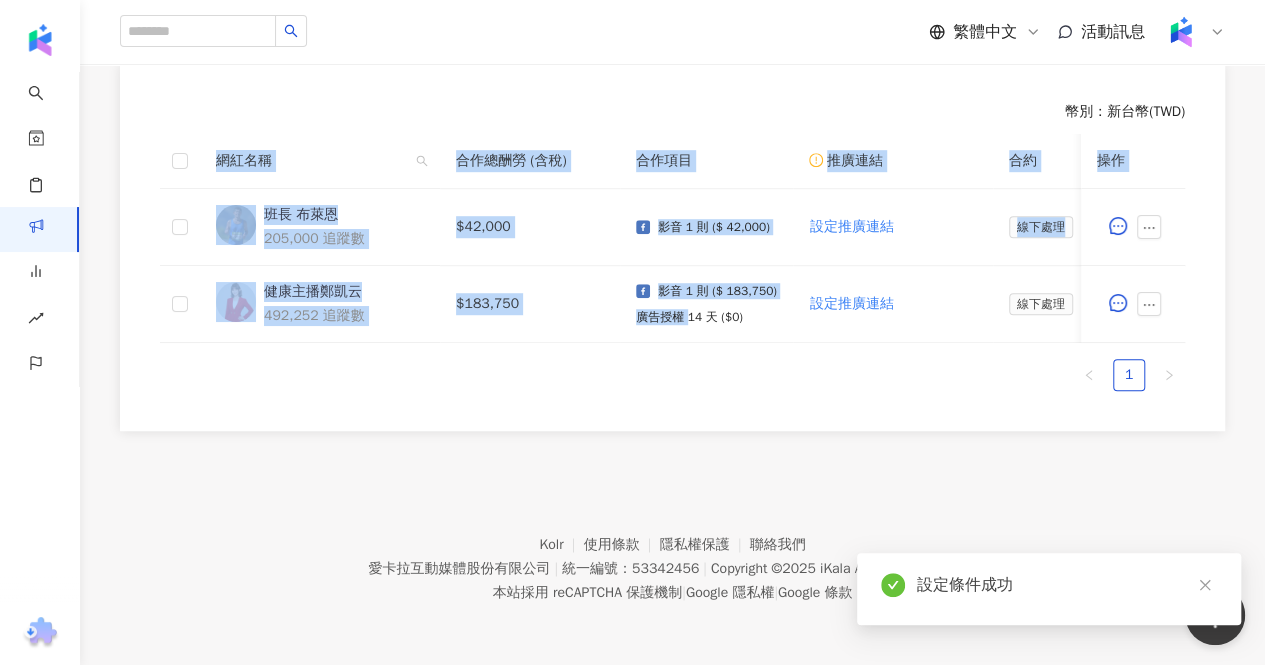drag, startPoint x: 689, startPoint y: 327, endPoint x: 960, endPoint y: 338, distance: 271.22314 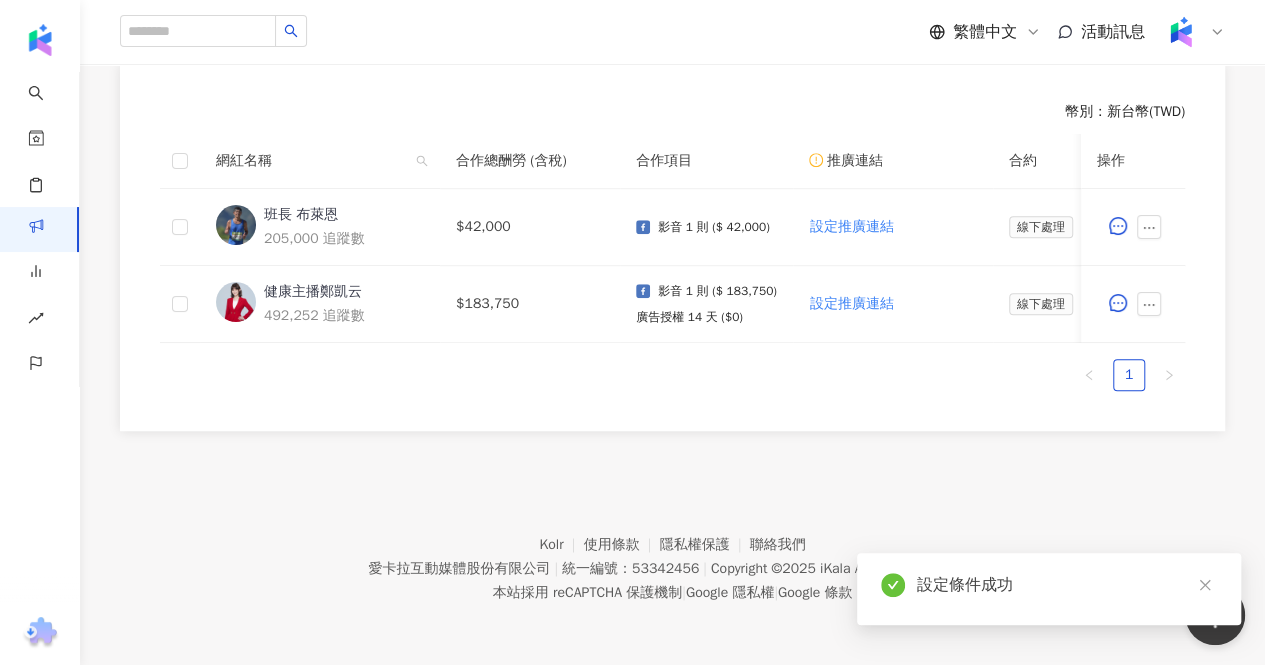 click on "設定推廣連結" at bounding box center [893, 304] 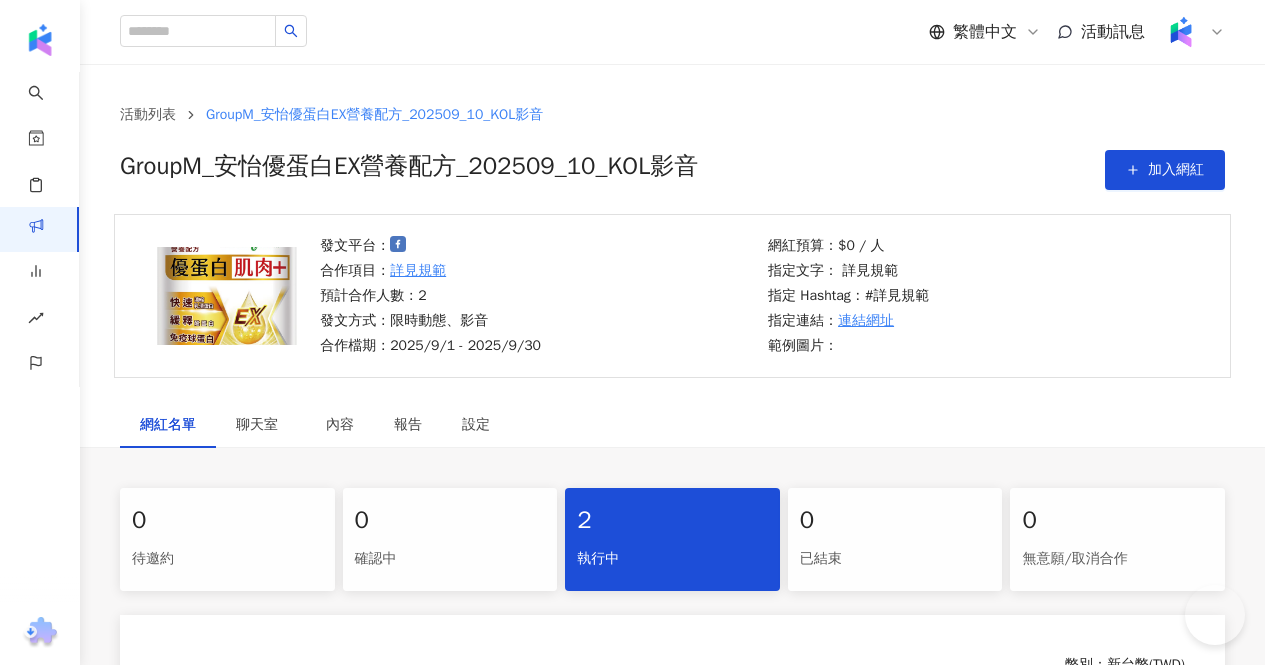 scroll, scrollTop: 466, scrollLeft: 0, axis: vertical 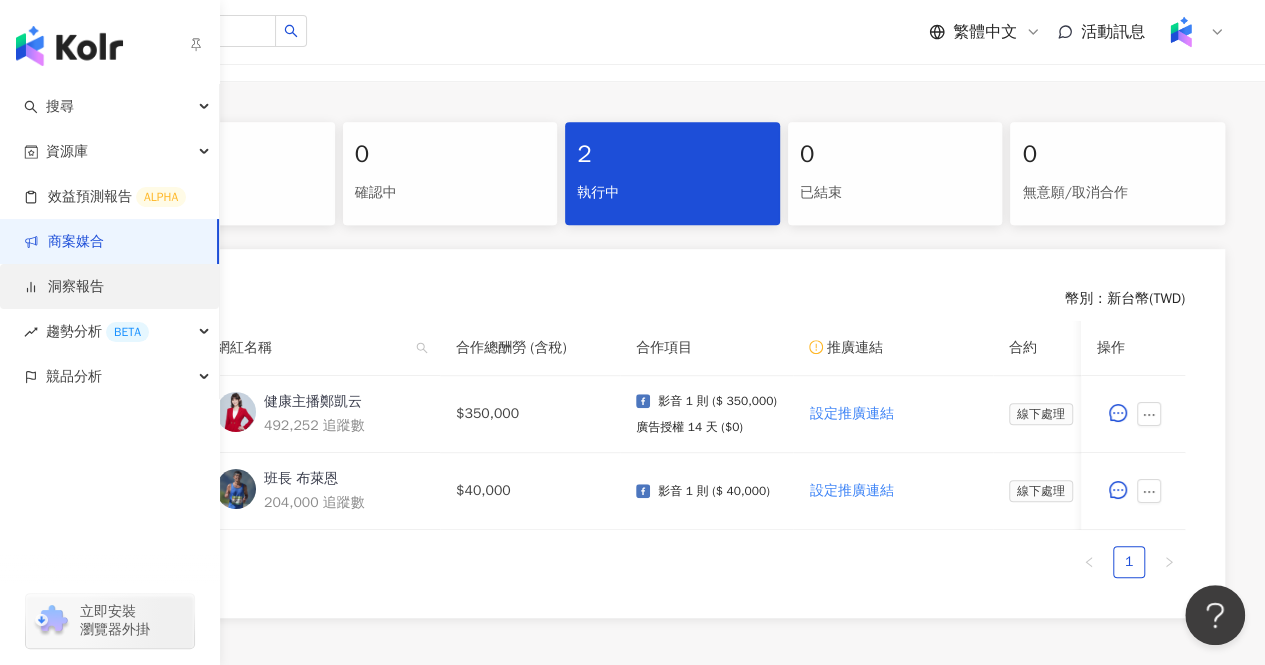 click on "洞察報告" at bounding box center [64, 287] 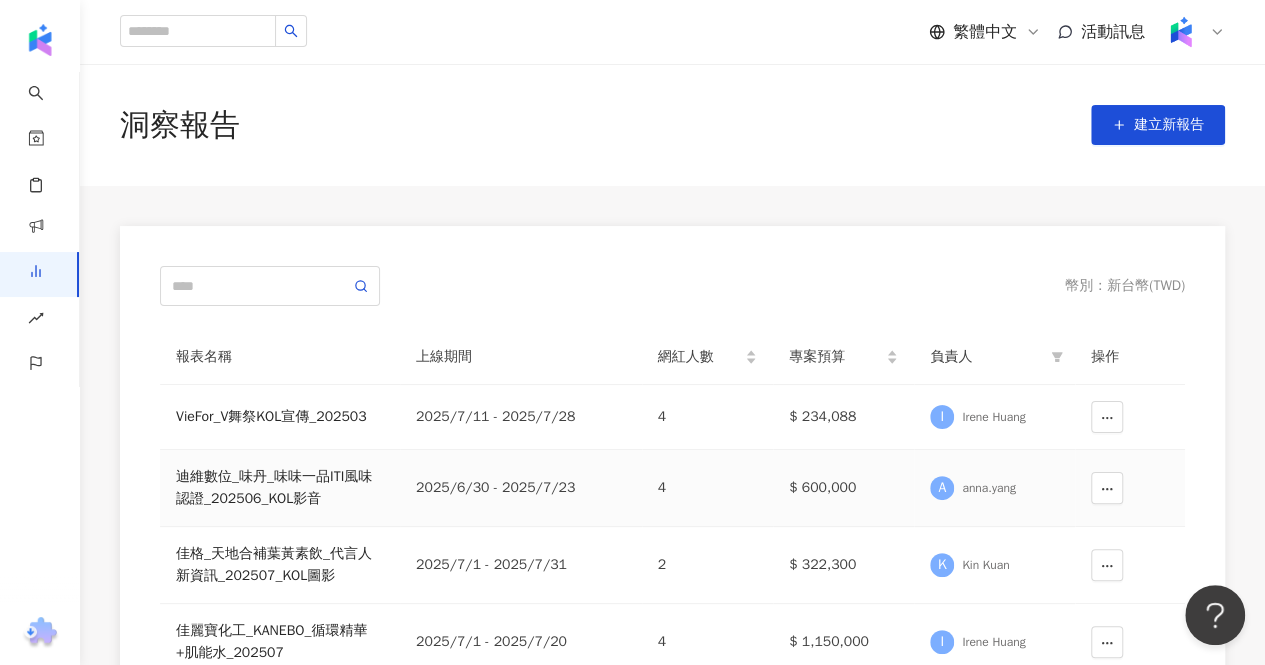 click on "迪維數位_味丹_味味一品ITI風味認證_202506_KOL影音" at bounding box center (280, 488) 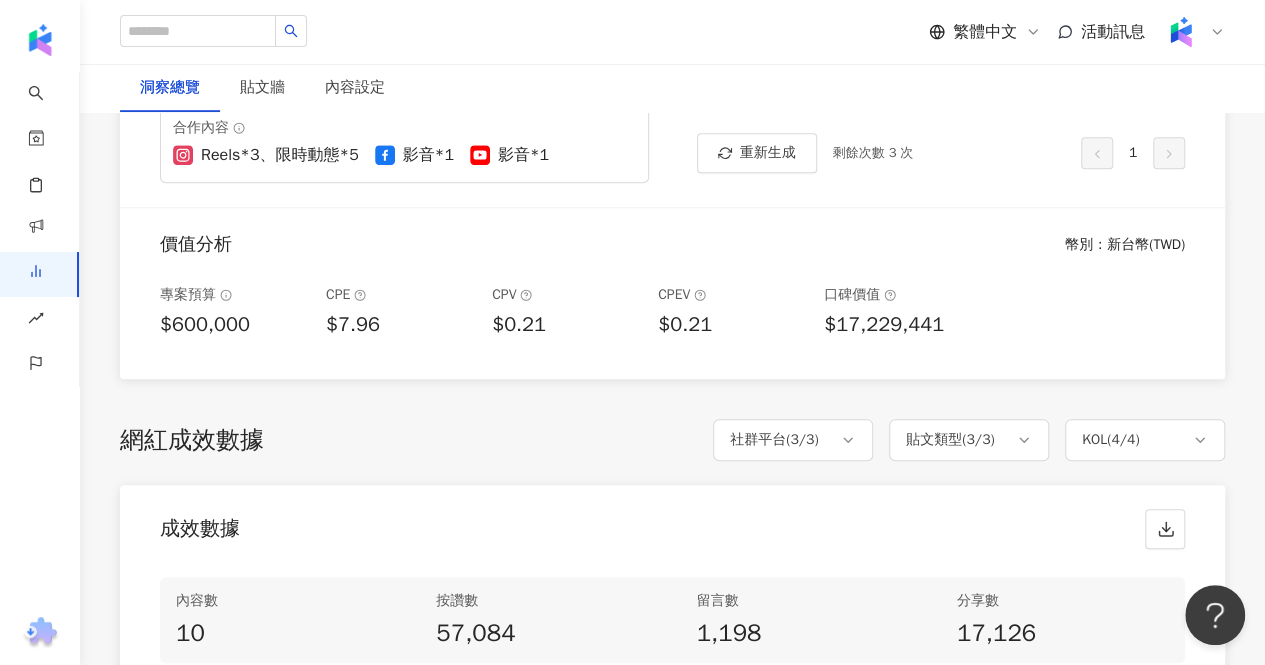scroll, scrollTop: 300, scrollLeft: 0, axis: vertical 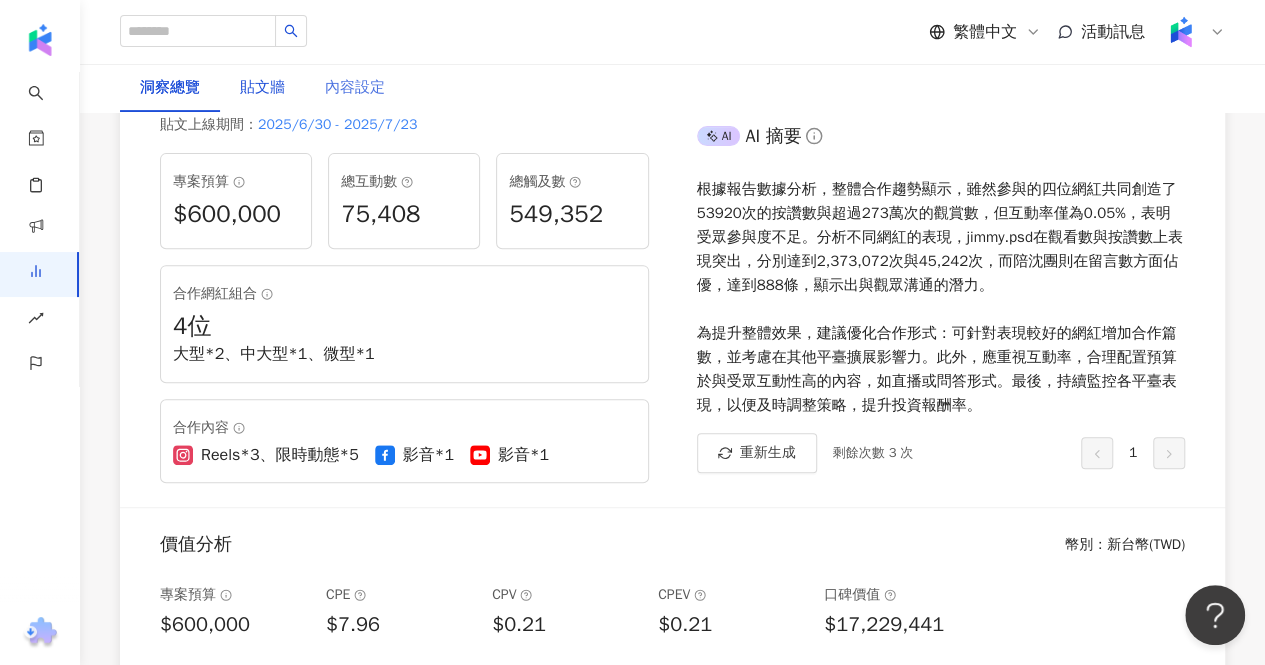 drag, startPoint x: 278, startPoint y: 83, endPoint x: 313, endPoint y: 80, distance: 35.128338 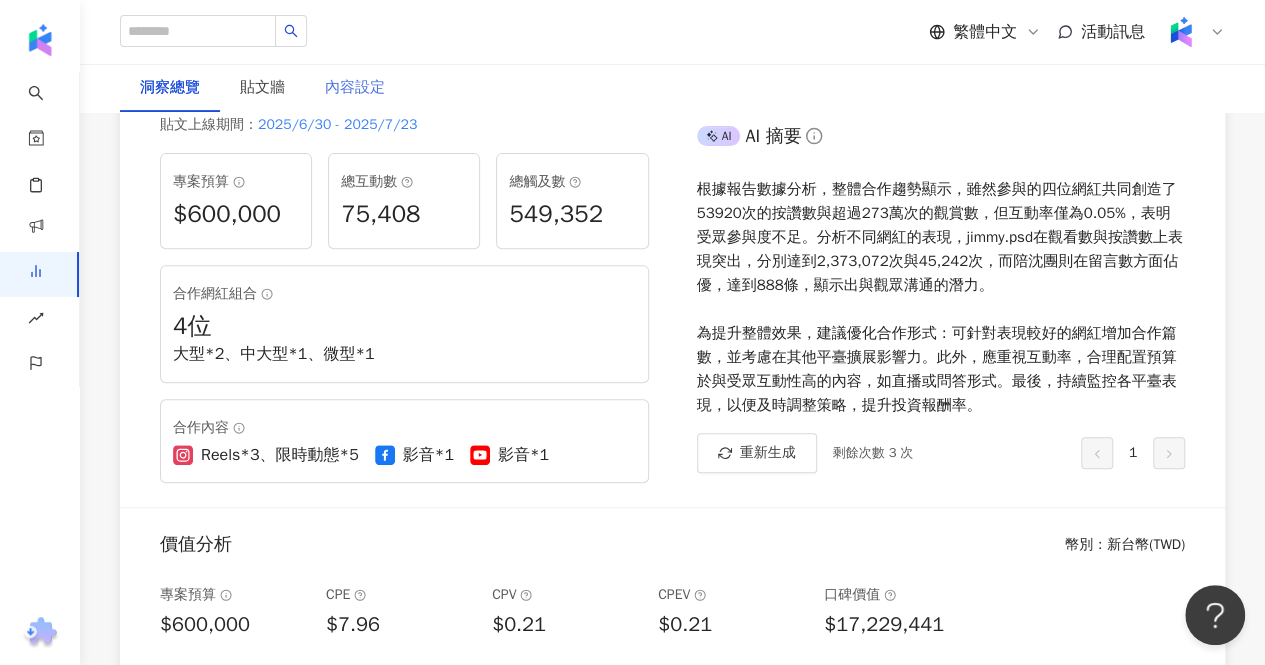 click on "內容設定" at bounding box center [355, 88] 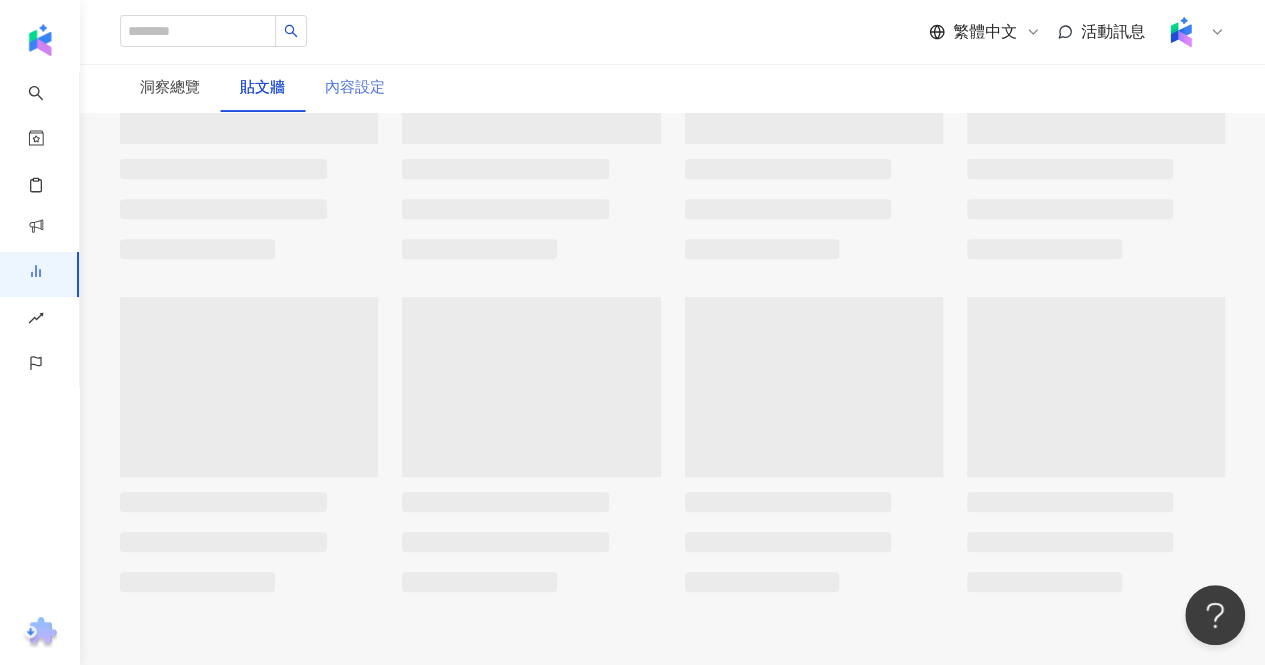 scroll, scrollTop: 0, scrollLeft: 0, axis: both 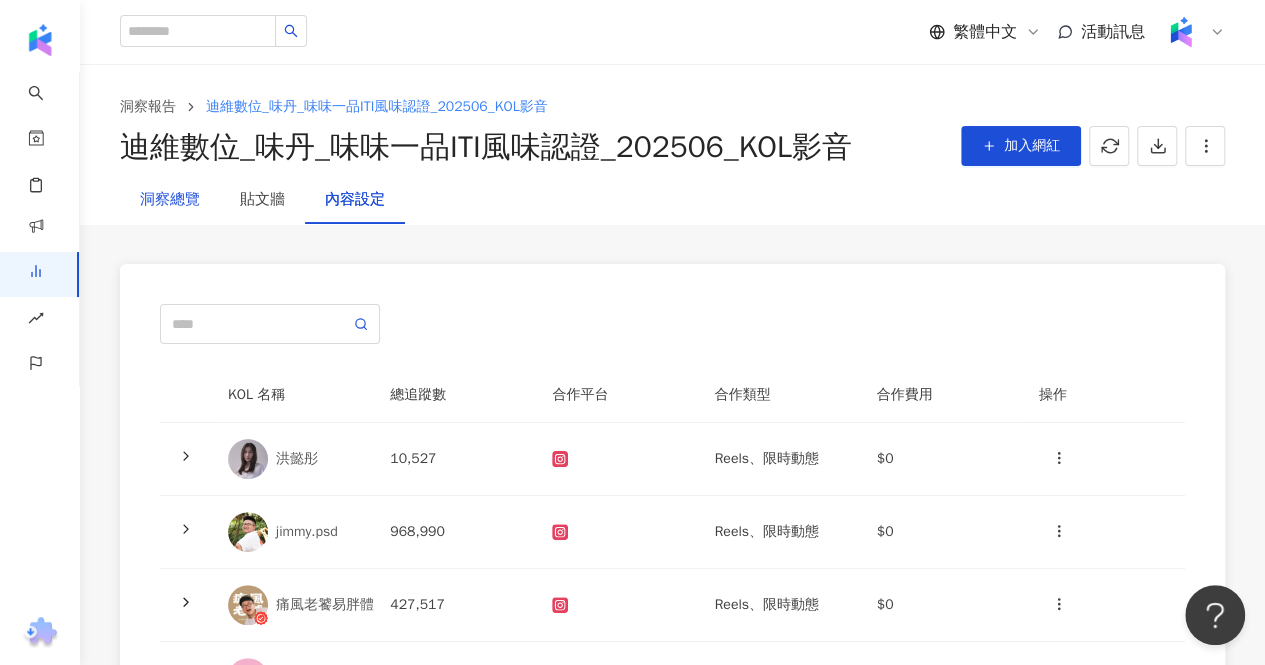 click on "洞察總覽" at bounding box center [170, 200] 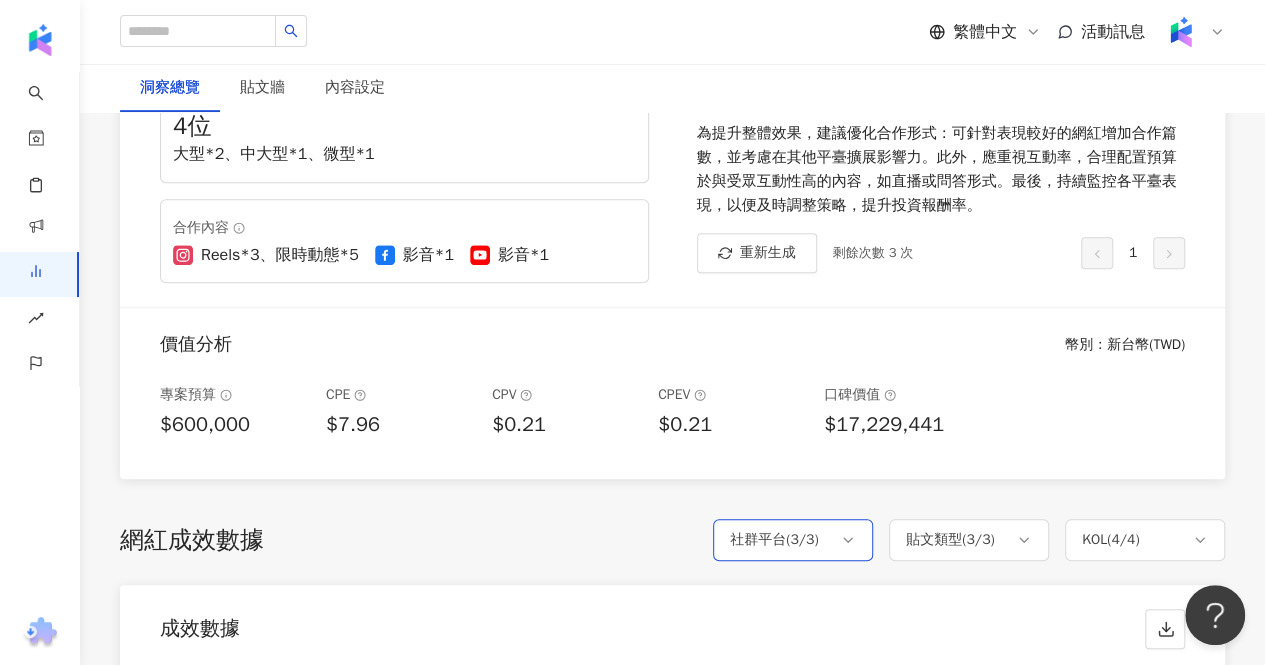 scroll, scrollTop: 1000, scrollLeft: 0, axis: vertical 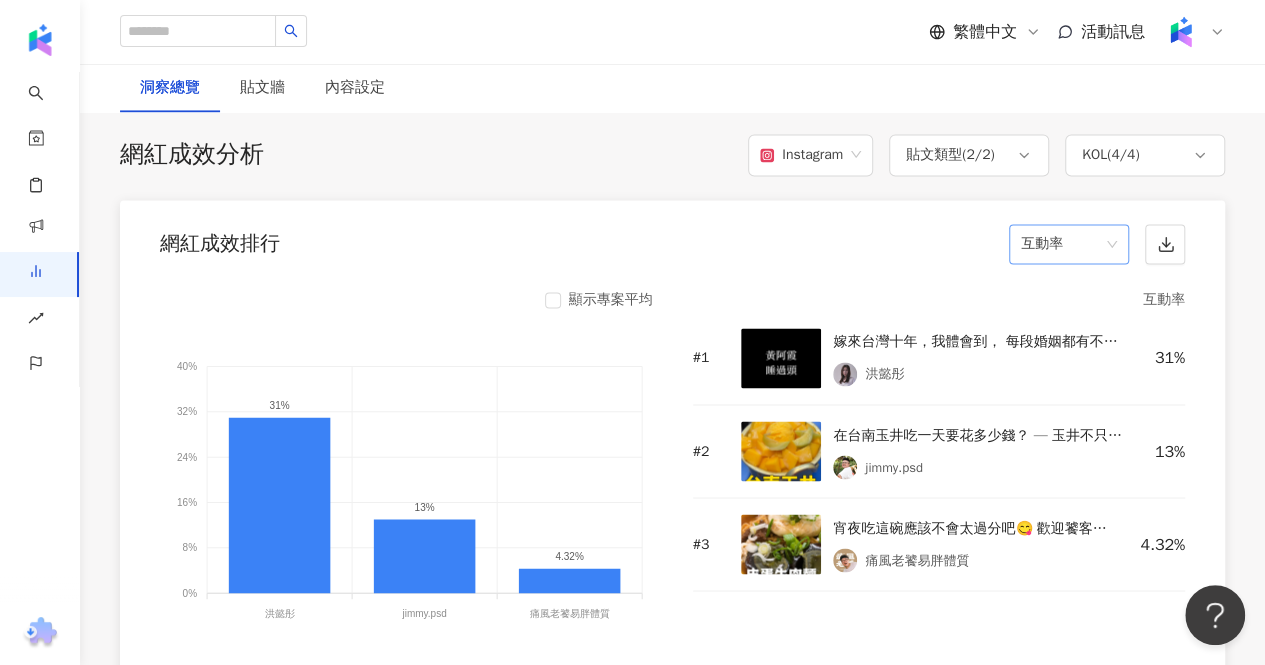 click on "互動率" at bounding box center [1069, 244] 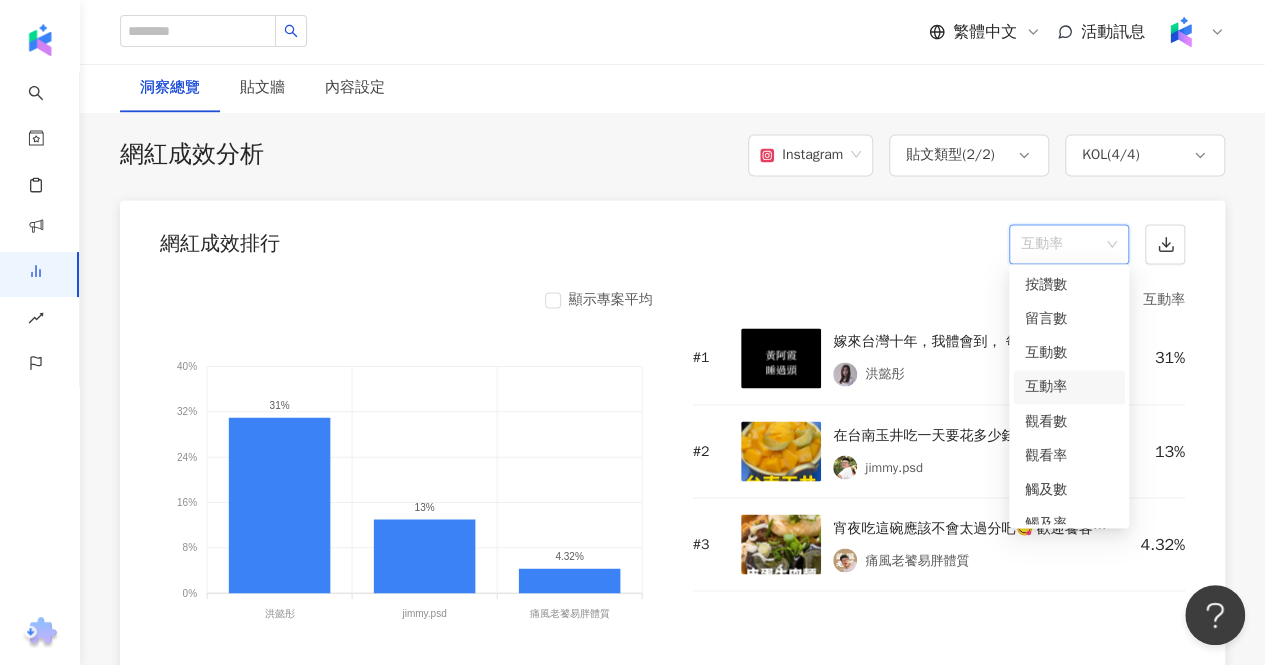 scroll, scrollTop: 1400, scrollLeft: 0, axis: vertical 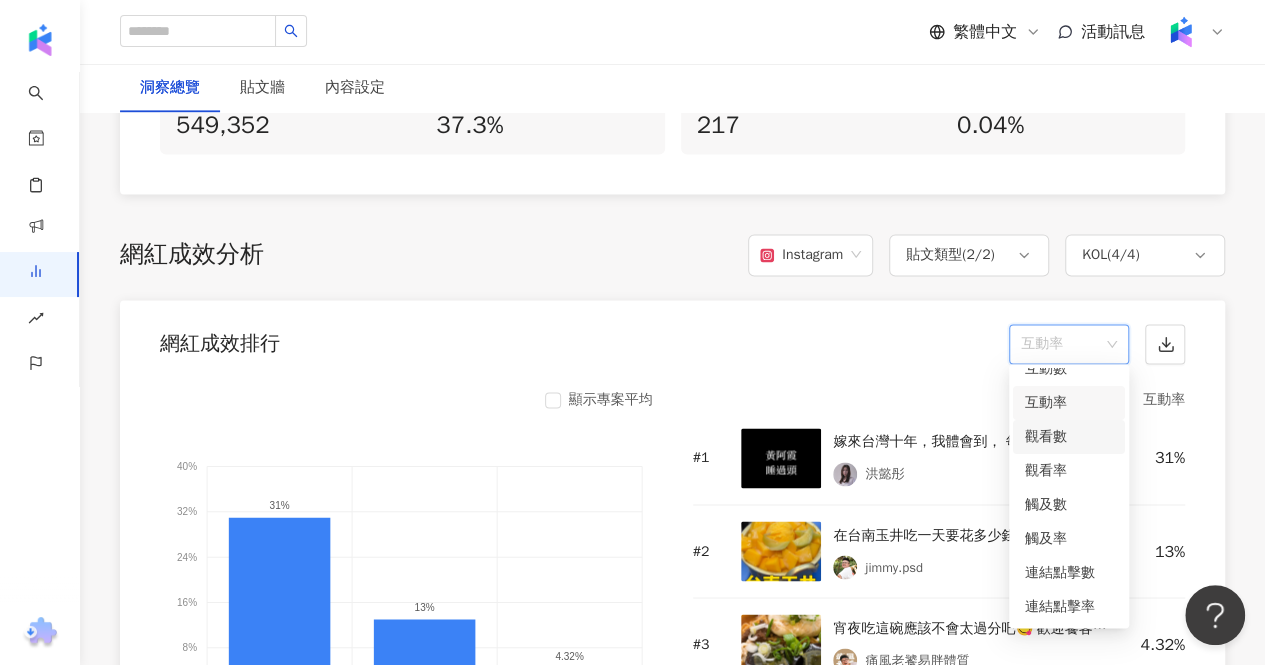 click on "觀看數" at bounding box center (1069, 437) 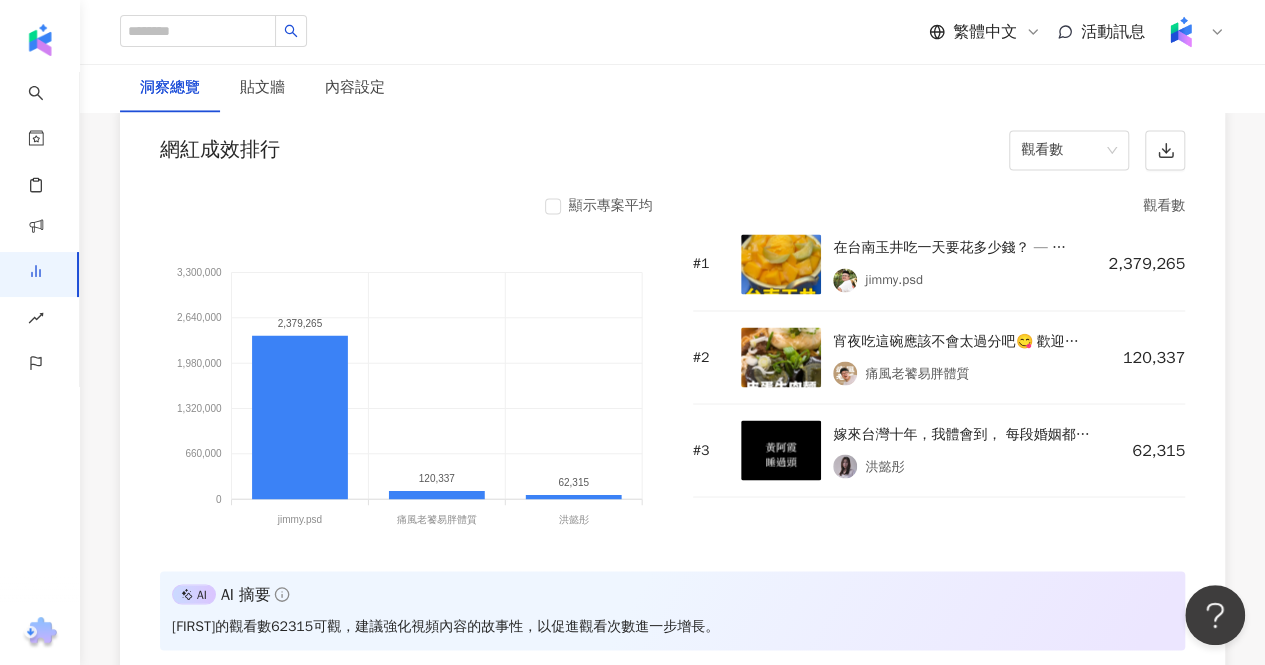 scroll, scrollTop: 1700, scrollLeft: 0, axis: vertical 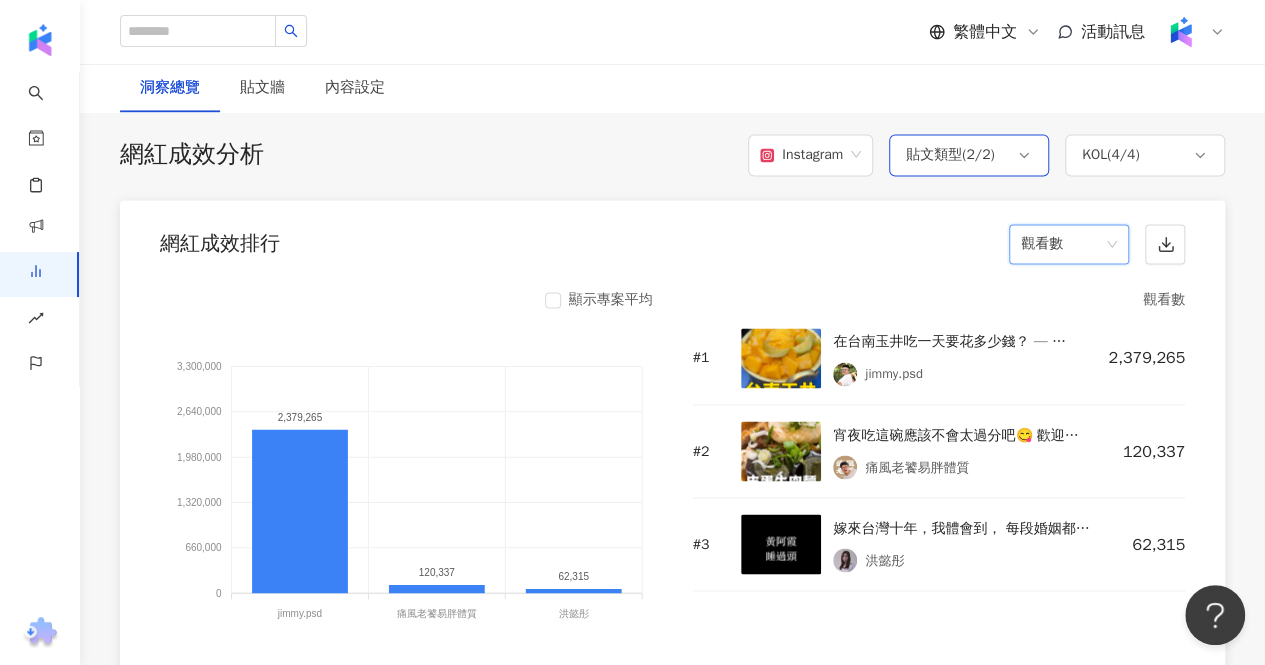 click on "貼文類型  ( 2 / 2 )" at bounding box center [950, 155] 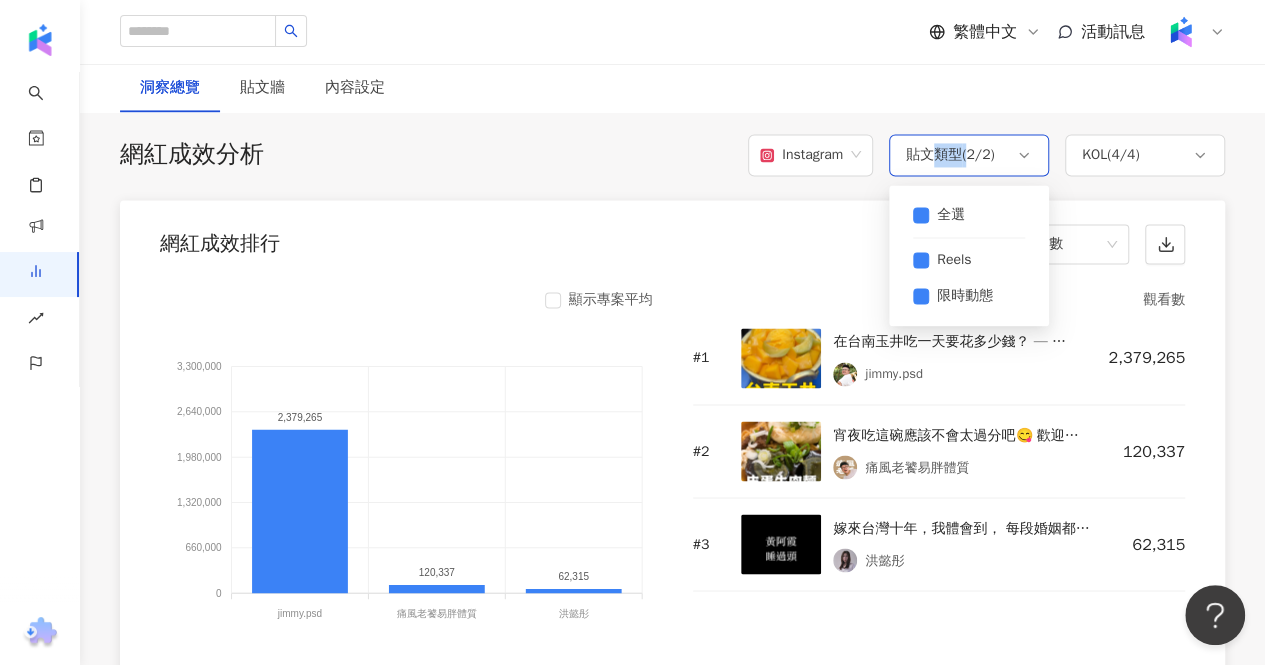 click on "貼文類型  ( 2 / 2 )" at bounding box center (950, 155) 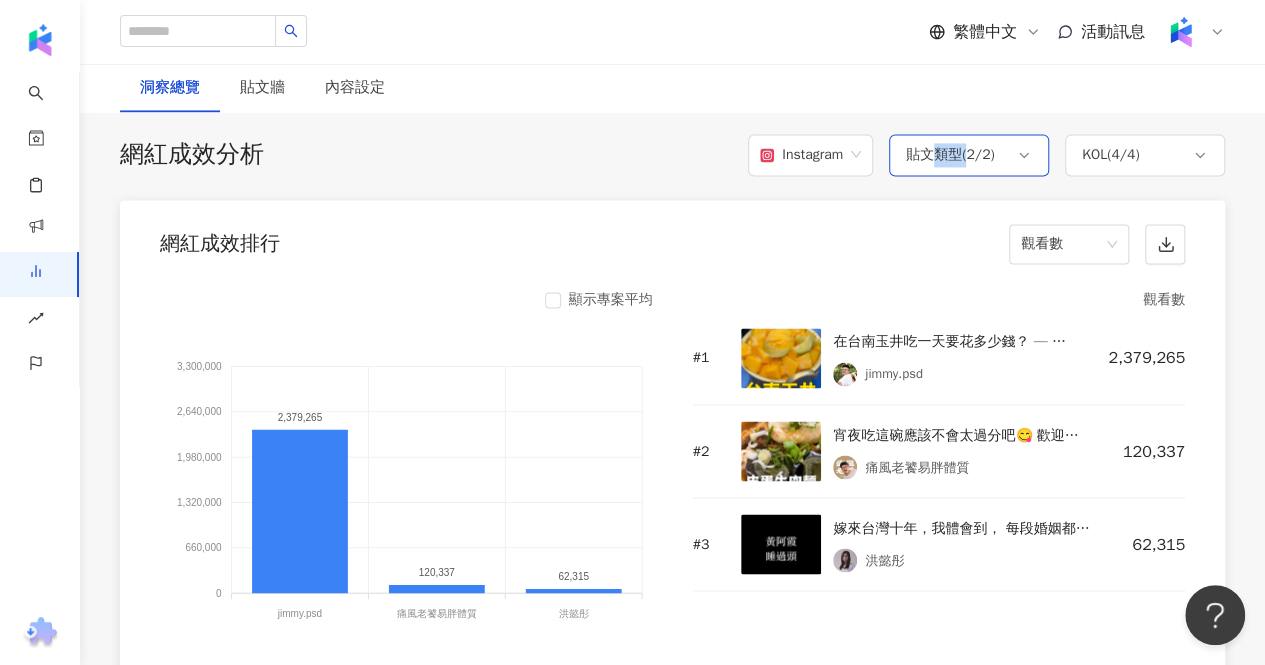 click on "貼文類型  ( 2 / 2 )" at bounding box center [950, 155] 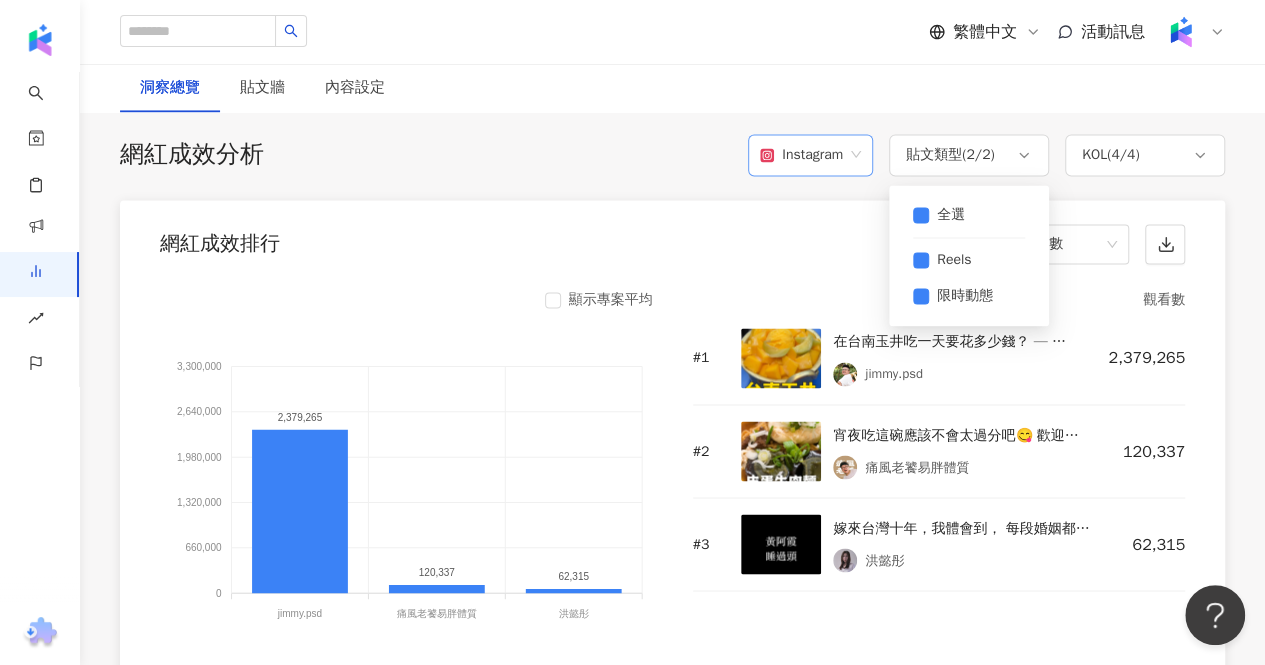 click on "Instagram" at bounding box center (801, 155) 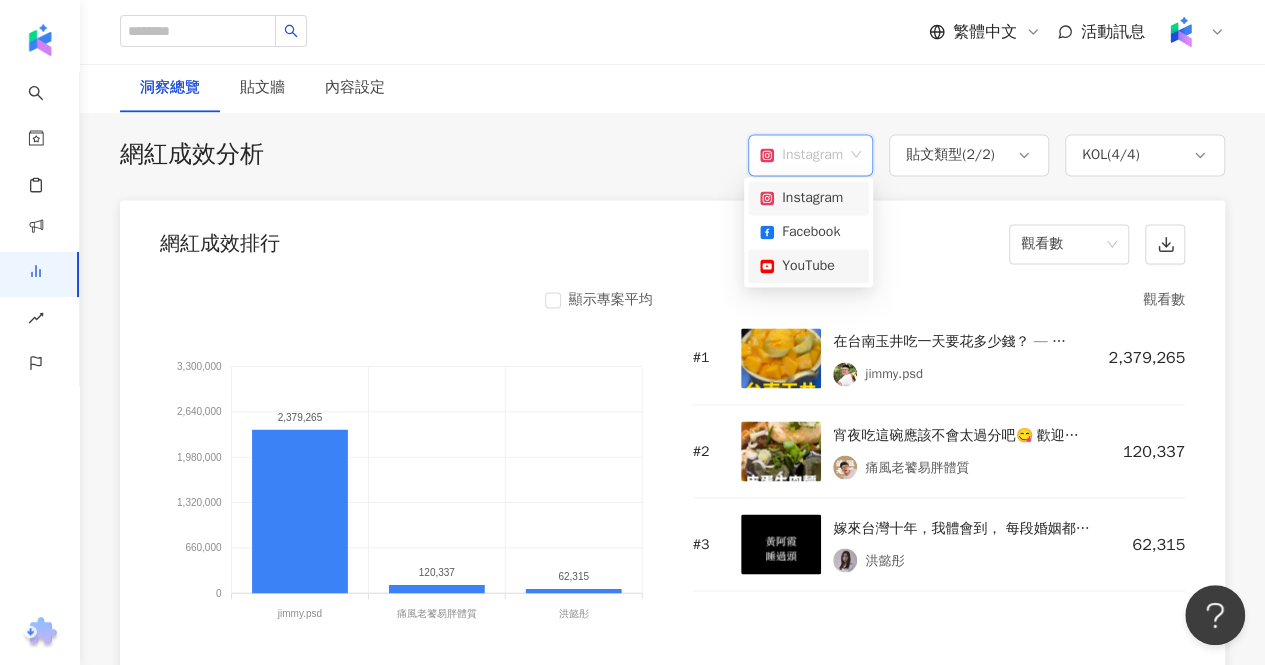 click on "YouTube" at bounding box center [808, 266] 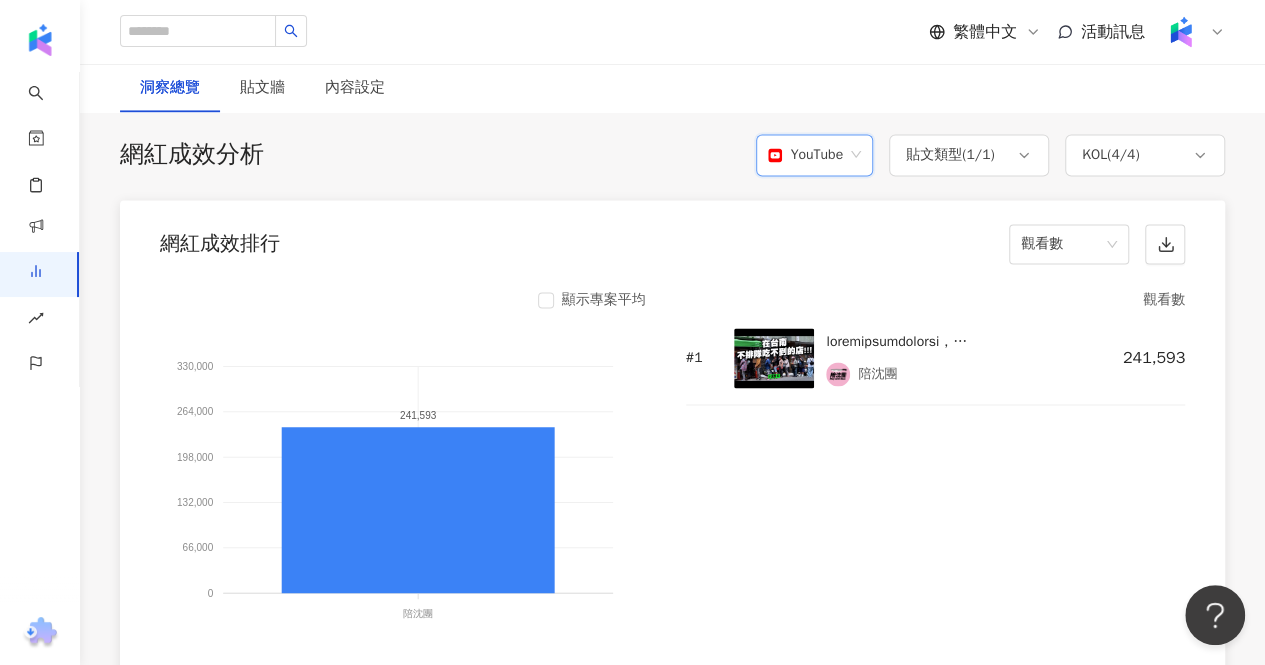 click on "YouTube" at bounding box center (814, 155) 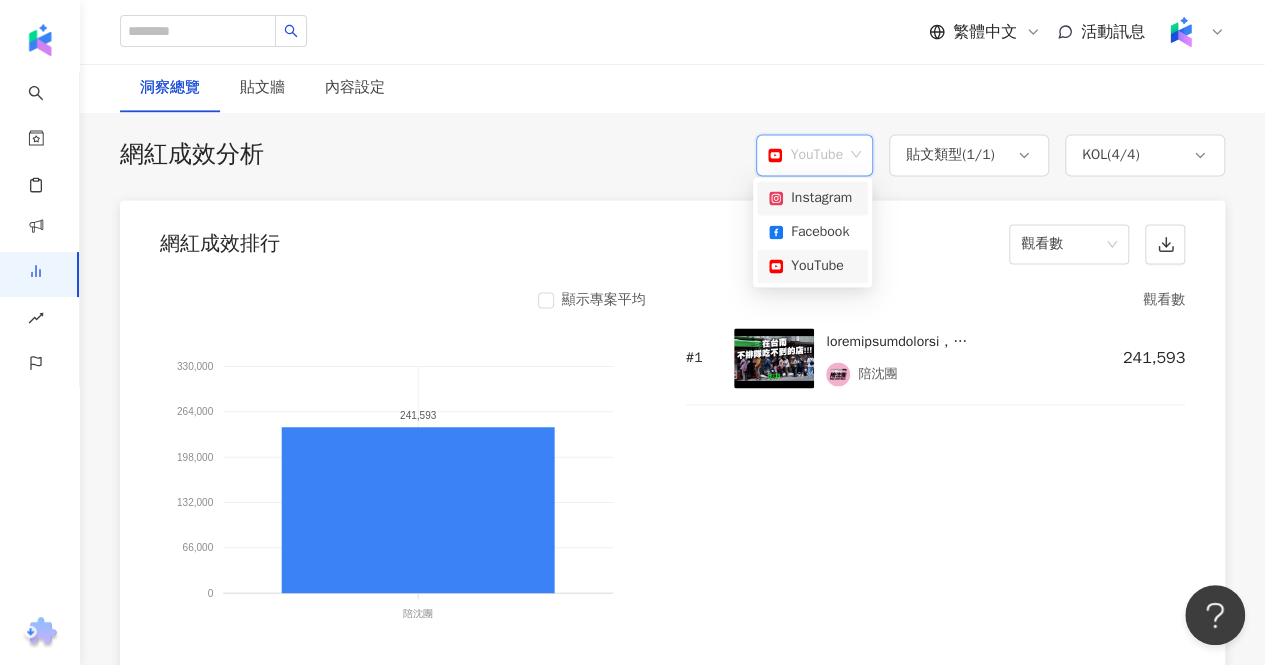 click on "Instagram" at bounding box center [812, 198] 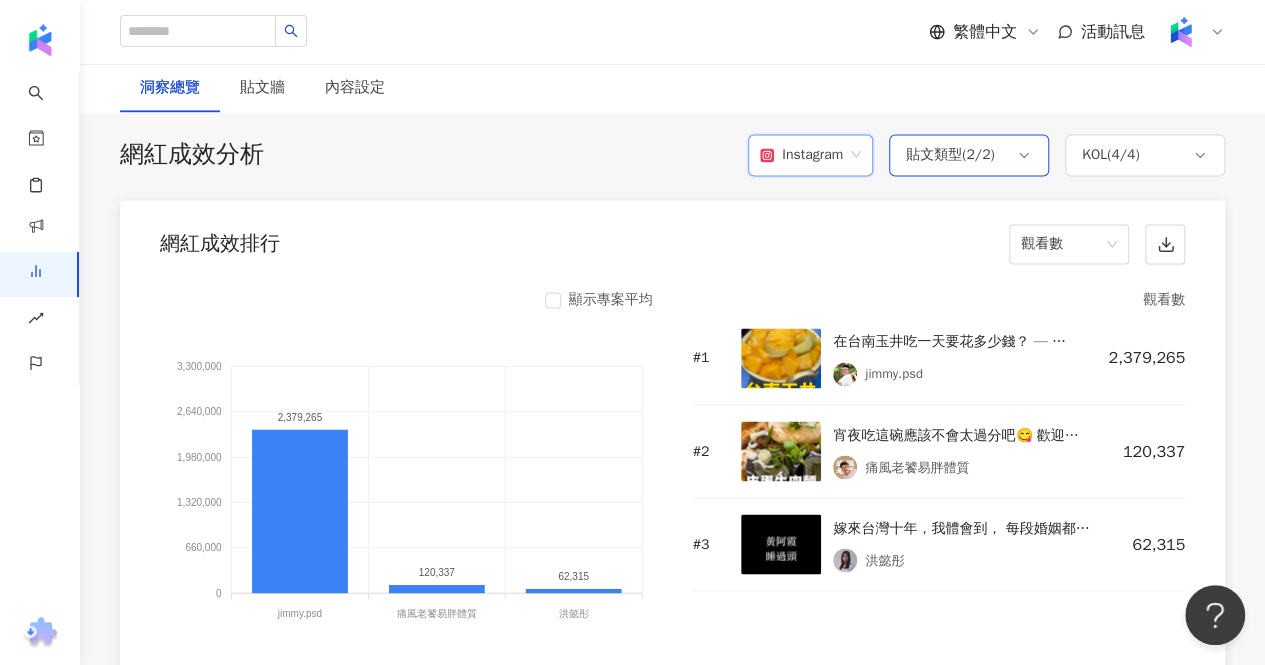 click on "貼文類型  ( 2 / 2 )" at bounding box center (950, 155) 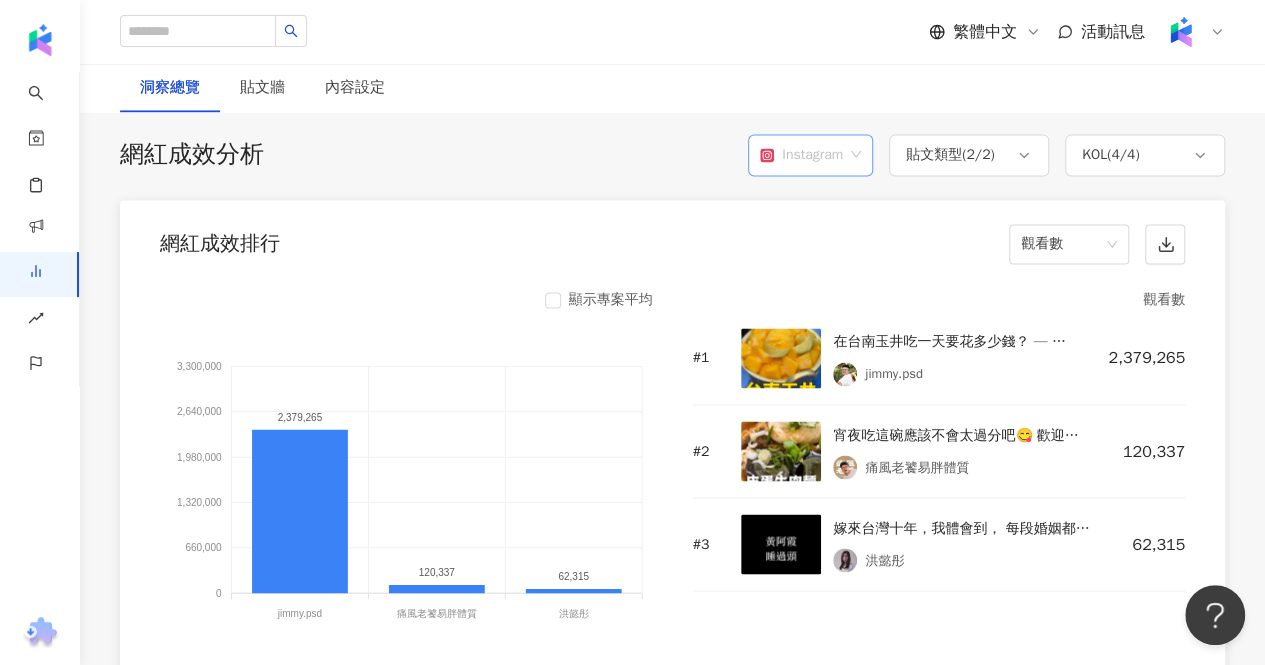 click on "Instagram" at bounding box center (810, 155) 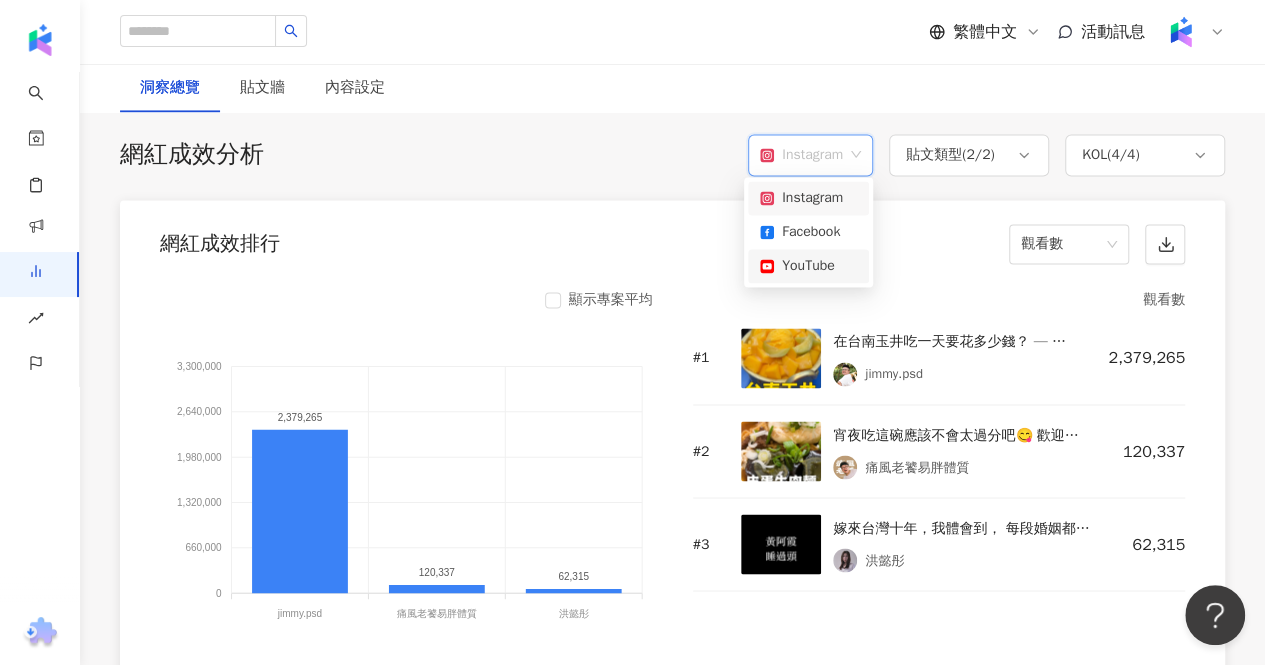 click on "YouTube" at bounding box center [808, 266] 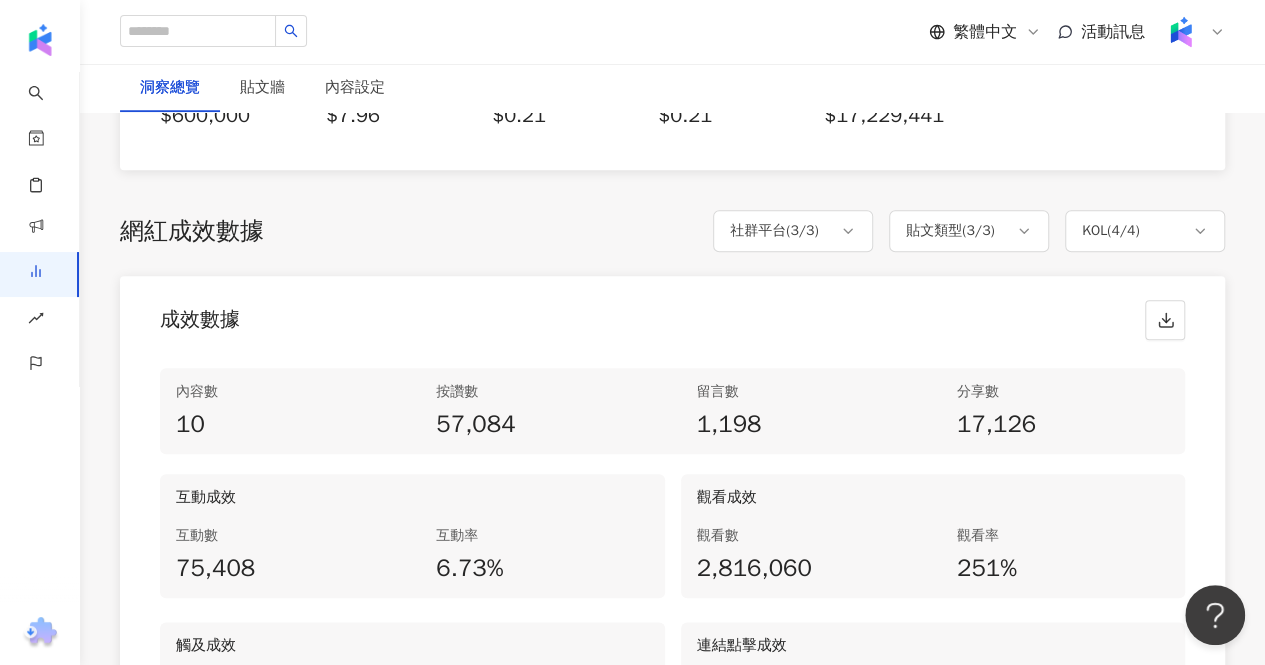 scroll, scrollTop: 900, scrollLeft: 0, axis: vertical 